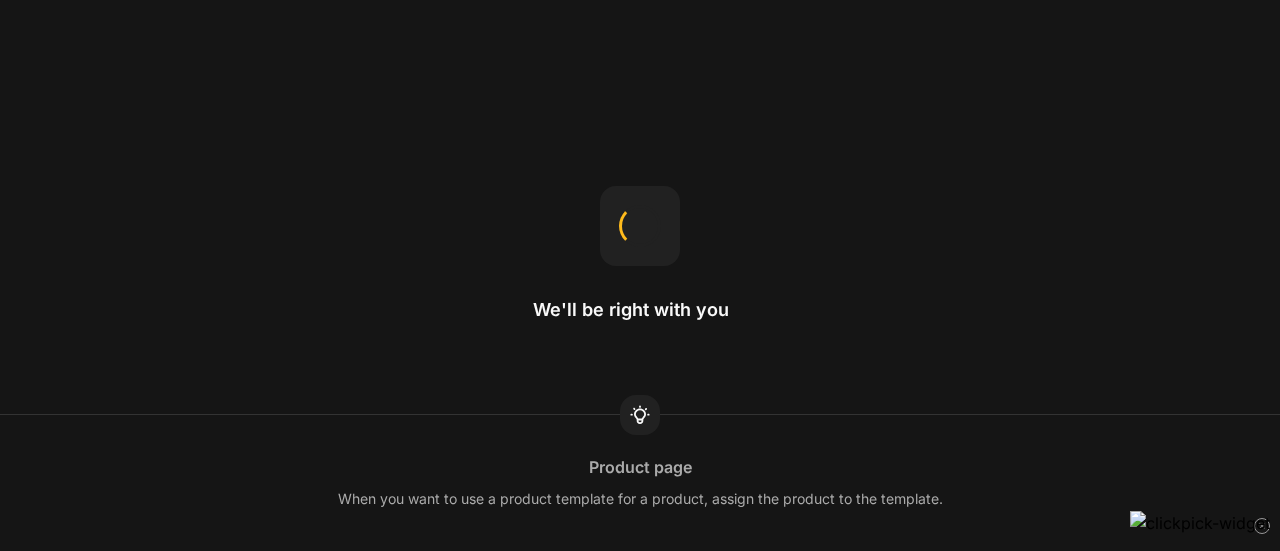 scroll, scrollTop: 0, scrollLeft: 0, axis: both 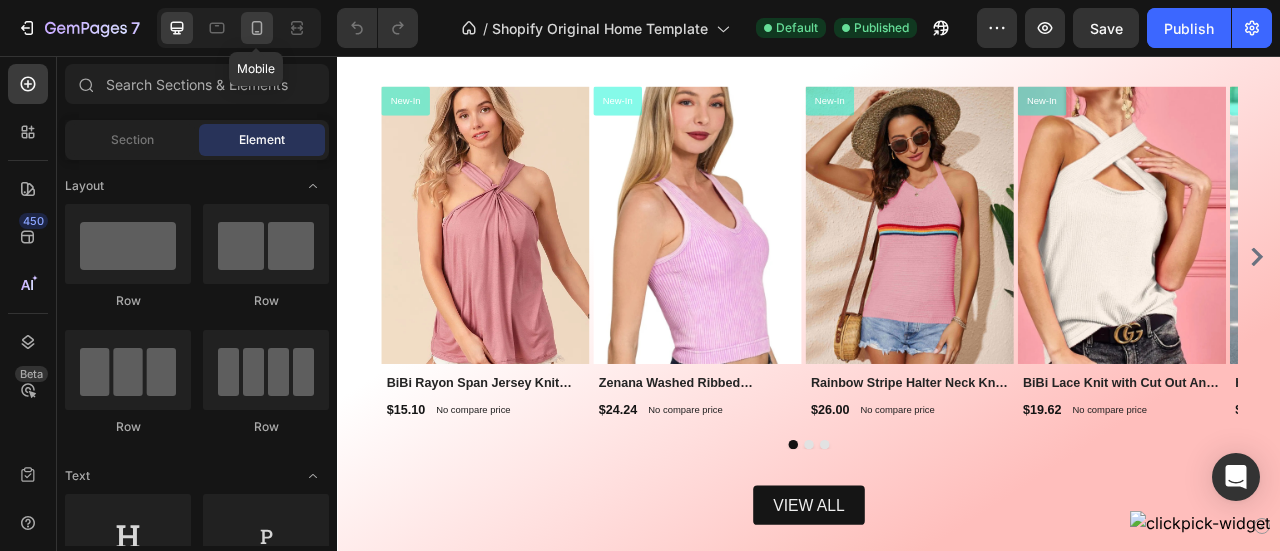 click 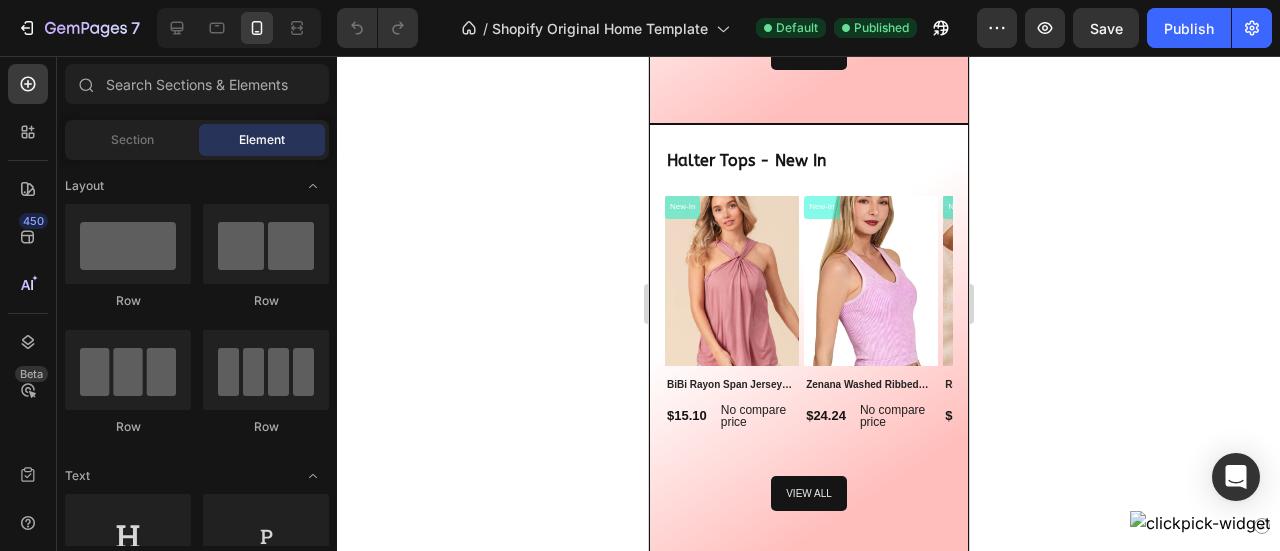 scroll, scrollTop: 1064, scrollLeft: 0, axis: vertical 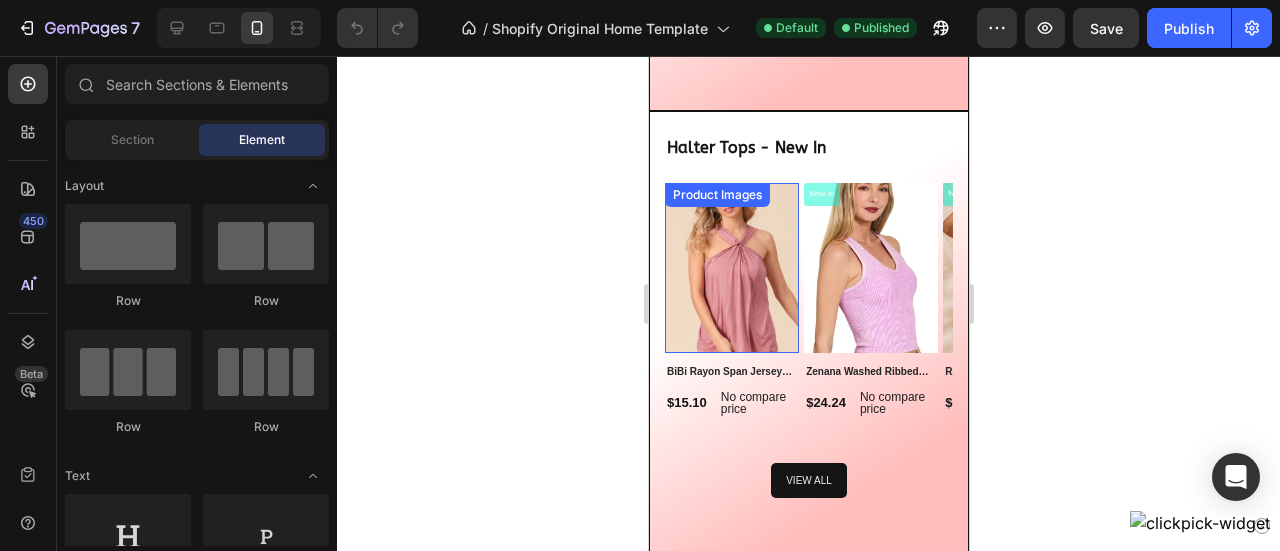 click at bounding box center (731, 268) 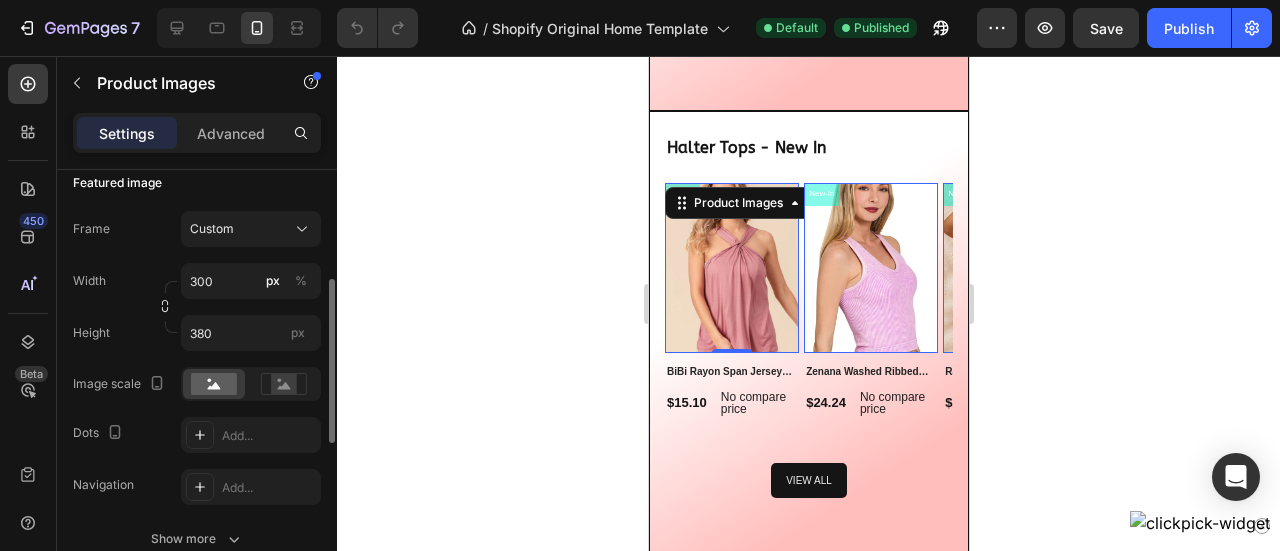 scroll, scrollTop: 288, scrollLeft: 0, axis: vertical 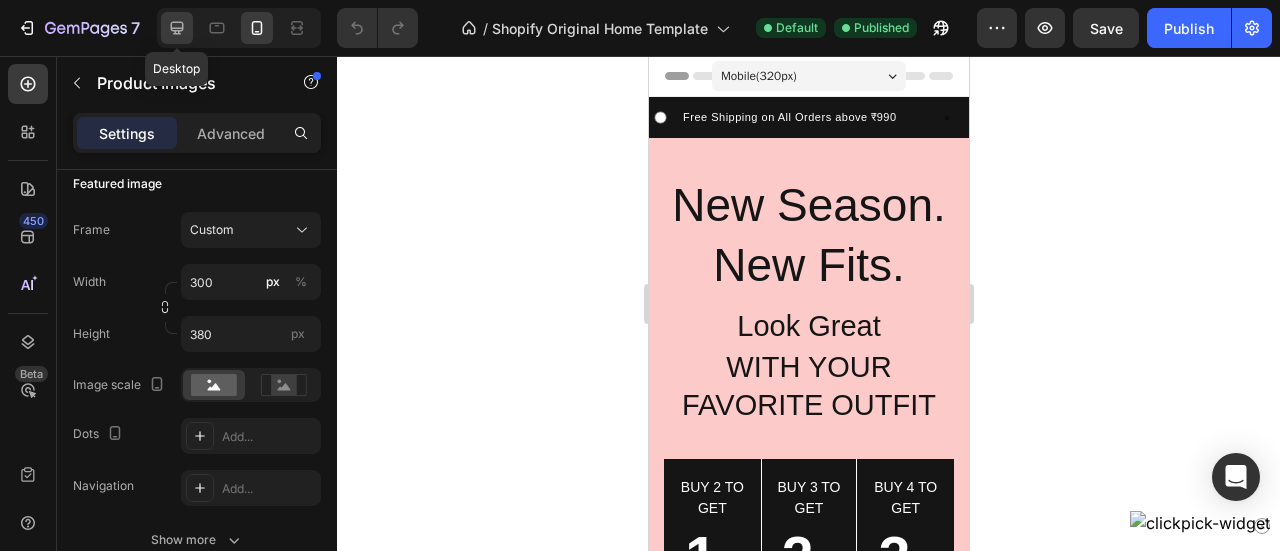 click 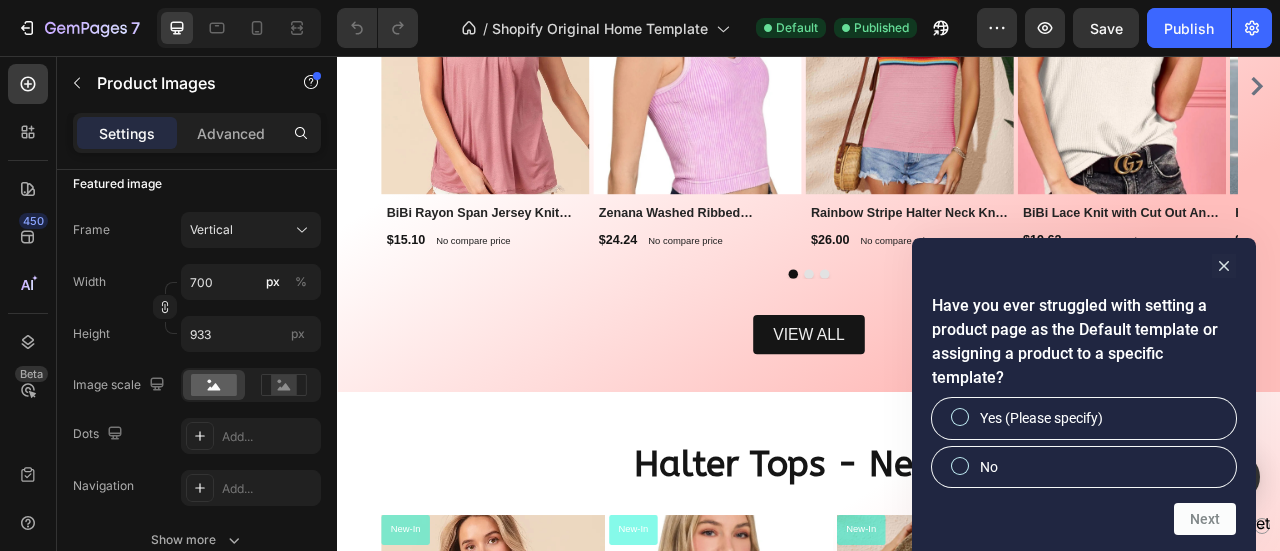 scroll, scrollTop: 1030, scrollLeft: 0, axis: vertical 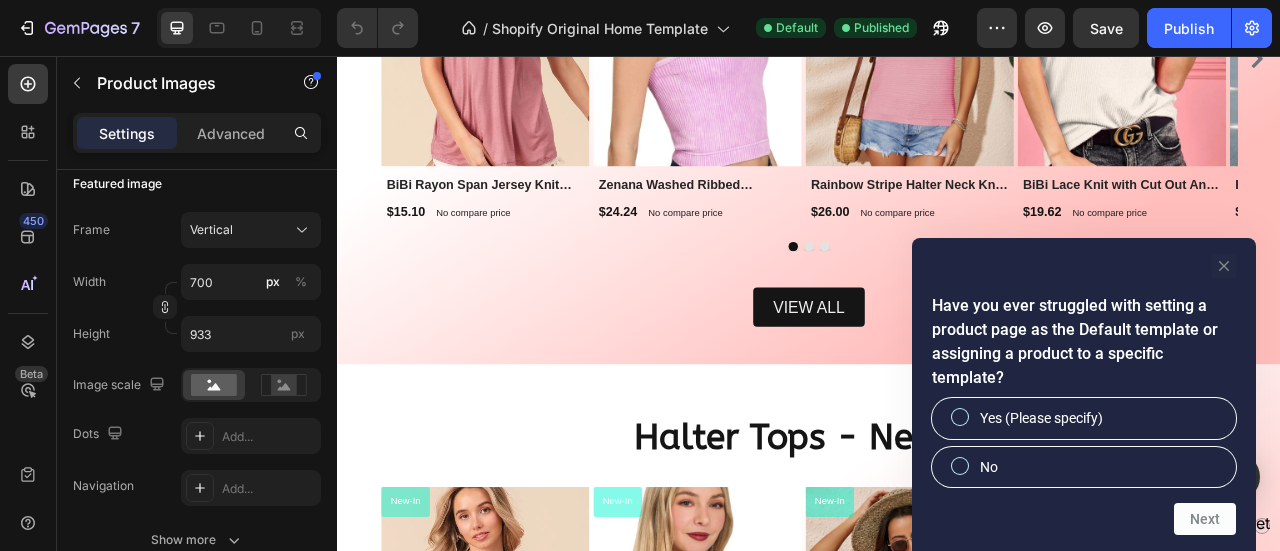 click 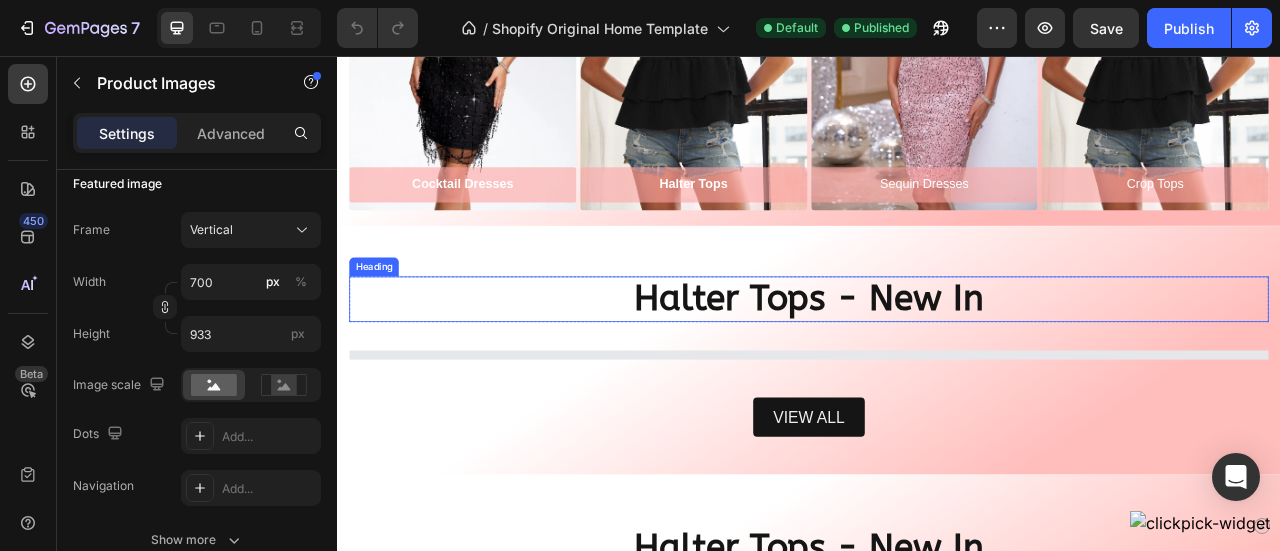 scroll, scrollTop: 879, scrollLeft: 0, axis: vertical 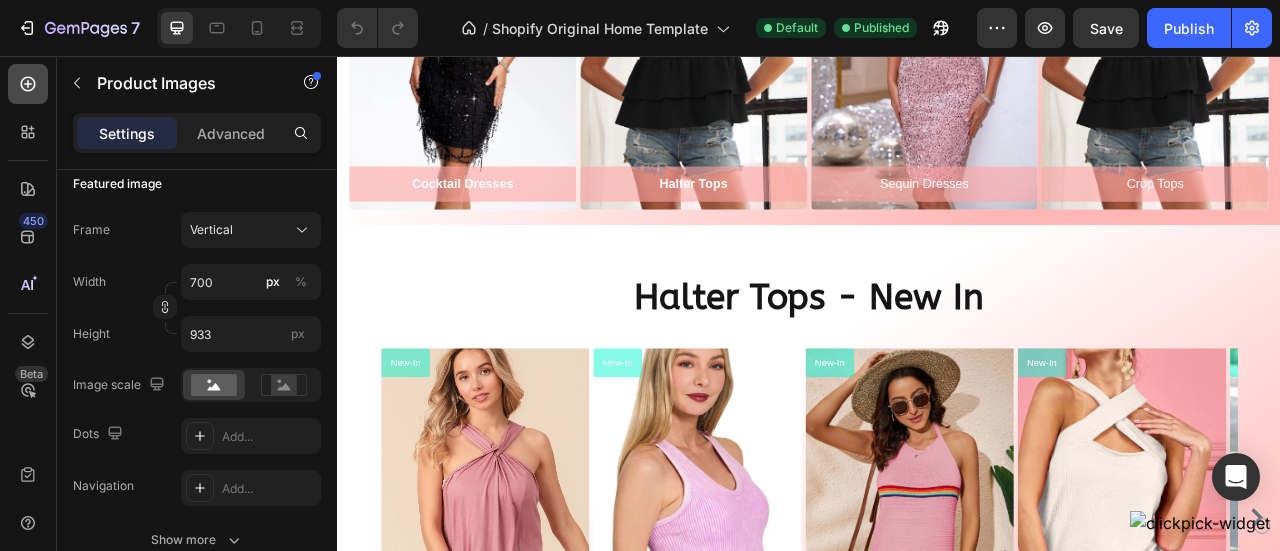click 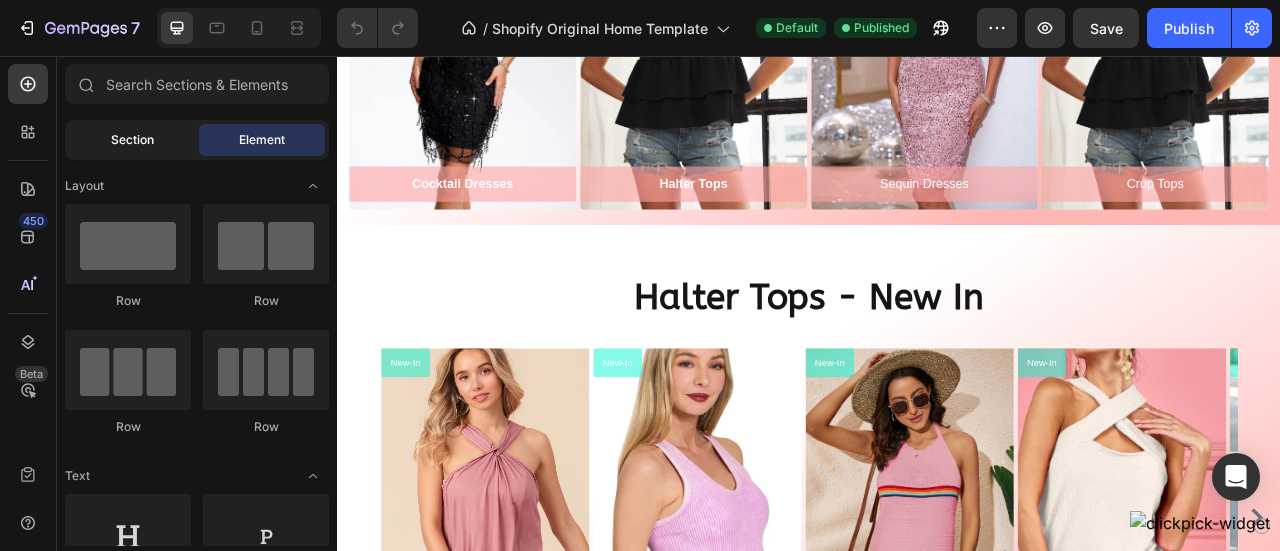click on "Section" at bounding box center (132, 140) 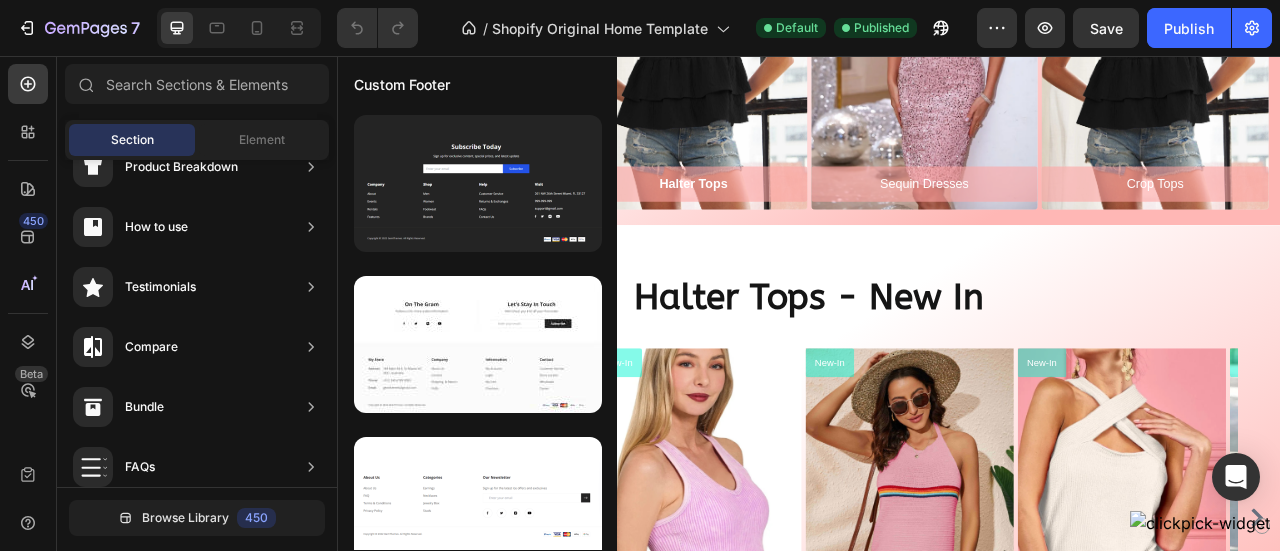 scroll, scrollTop: 0, scrollLeft: 0, axis: both 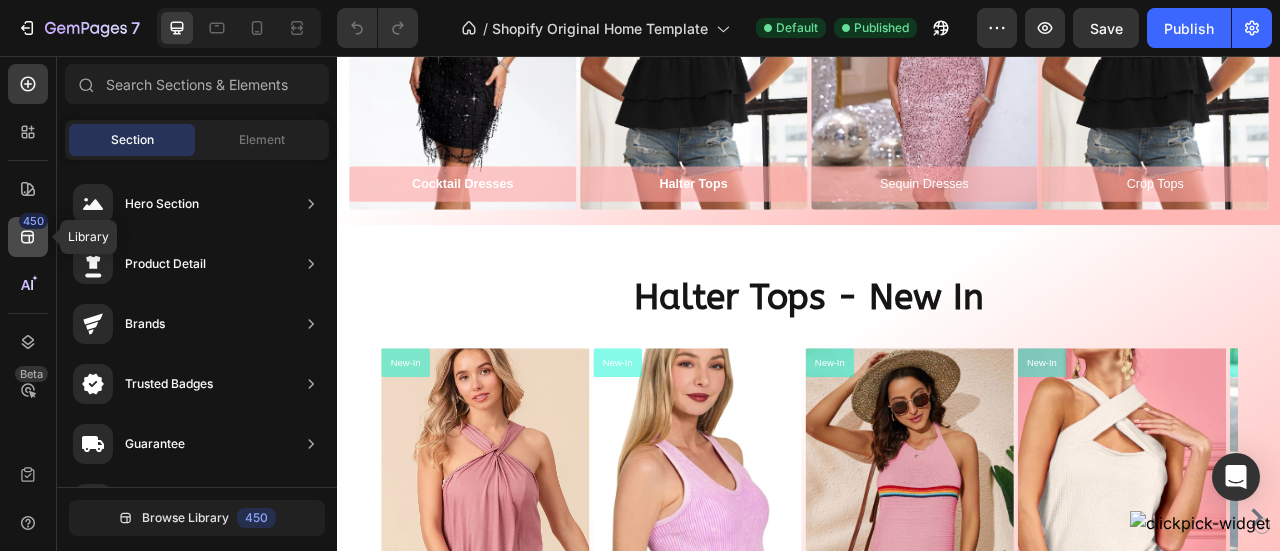 click on "450" 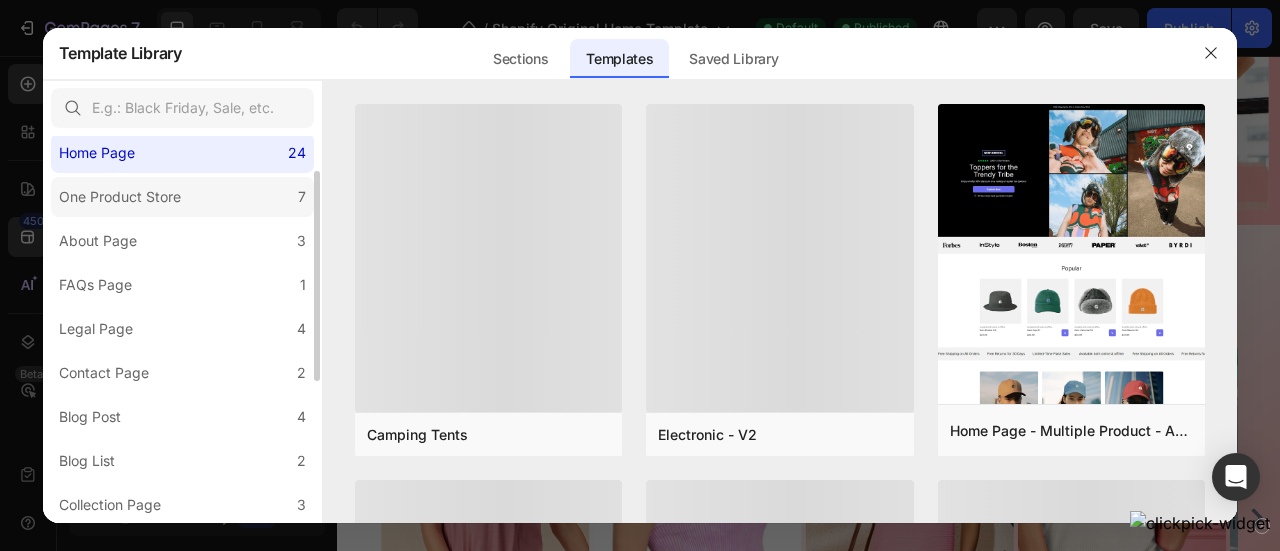 scroll, scrollTop: 328, scrollLeft: 0, axis: vertical 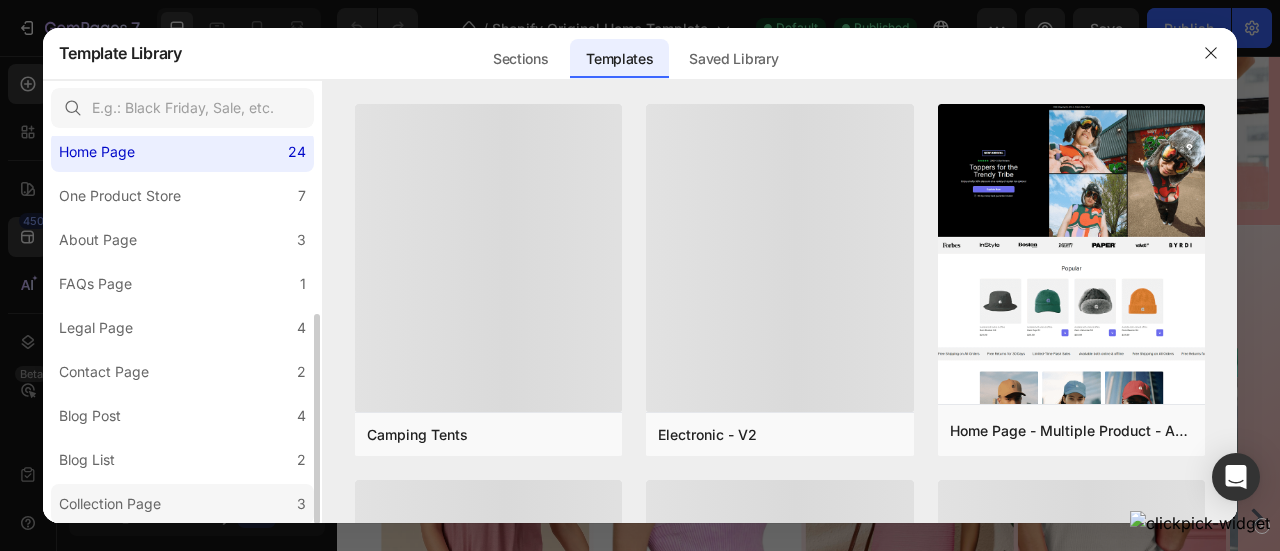 click on "Collection Page" at bounding box center (110, 504) 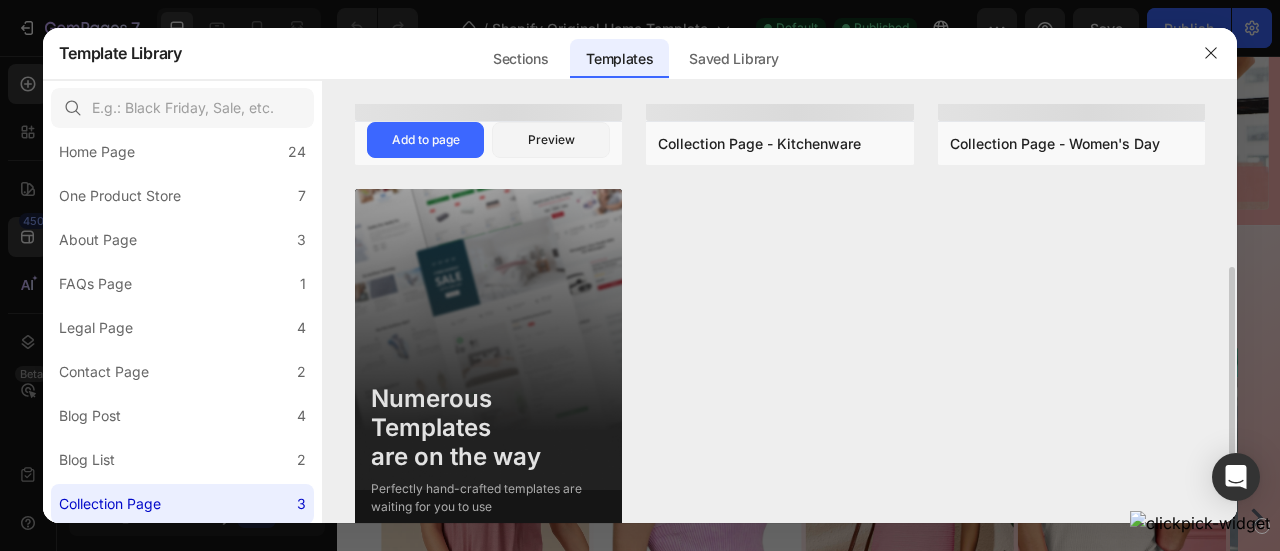 scroll, scrollTop: 0, scrollLeft: 0, axis: both 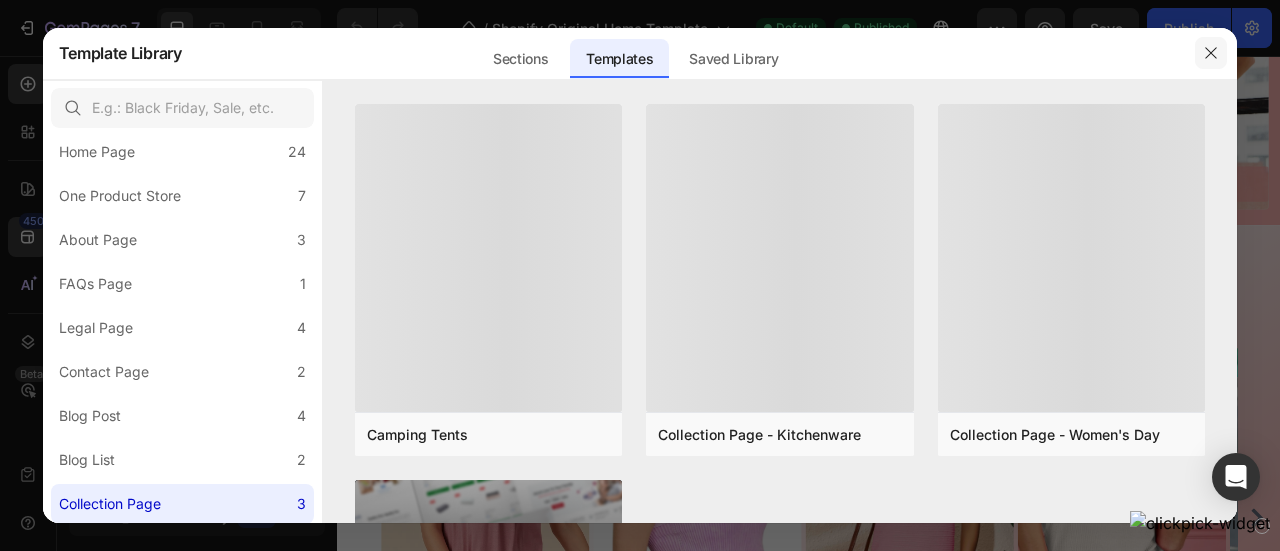 click 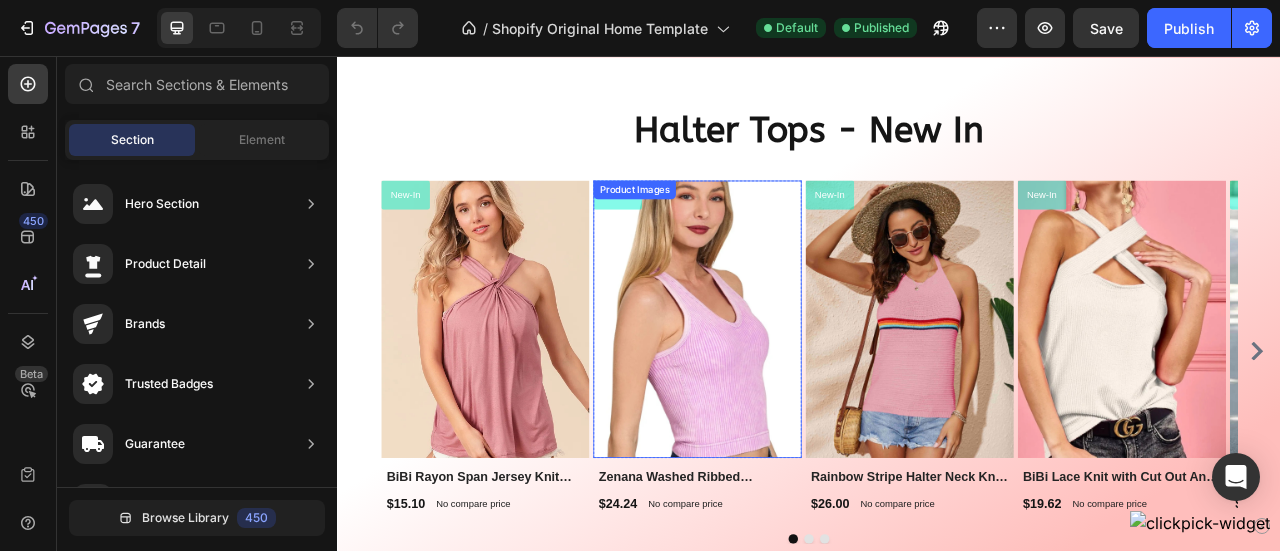 scroll, scrollTop: 1087, scrollLeft: 0, axis: vertical 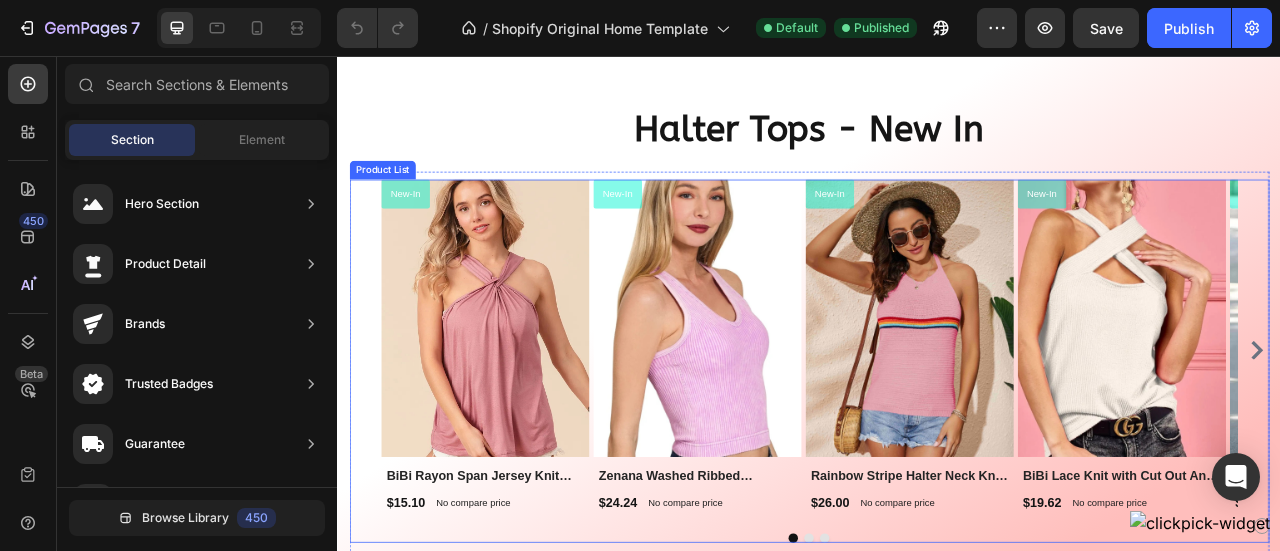 click on "New-In Product Badge Product Images Row BiBi Rayon Span Jersey Knit Halter Neck Tank Top Product Title $15.10 Product Price Product Price No compare price Product Price Row Row Product List New-In Product Badge Product Images Row Zenana Washed Ribbed Seamless Bra Padded V-neck Tank Top Product Title $24.24 Product Price Product Price No compare price Product Price Row Row Product List New-In Product Badge Product Images Row Rainbow Stripe Halter Neck Knit Tank Product Title $26.00 Product Price Product Price No compare price Product Price Row Row Product List New-In Product Badge Product Images Row BiBi Lace Knit with Cut Out And Cross Neck Banded Top Product Title $19.62 Product Price Product Price No compare price Product Price Row Row Product List New-In Product Badge Product Images Row Halter Top and Wide Leg Pants Matching Set Product Title $42.86 Product Price Product Price No compare price Product Price Row Row Product List New-In Product Badge Product Images Row Eyelet Halter Neck Cami Top $26.64 Row" at bounding box center (937, 430) 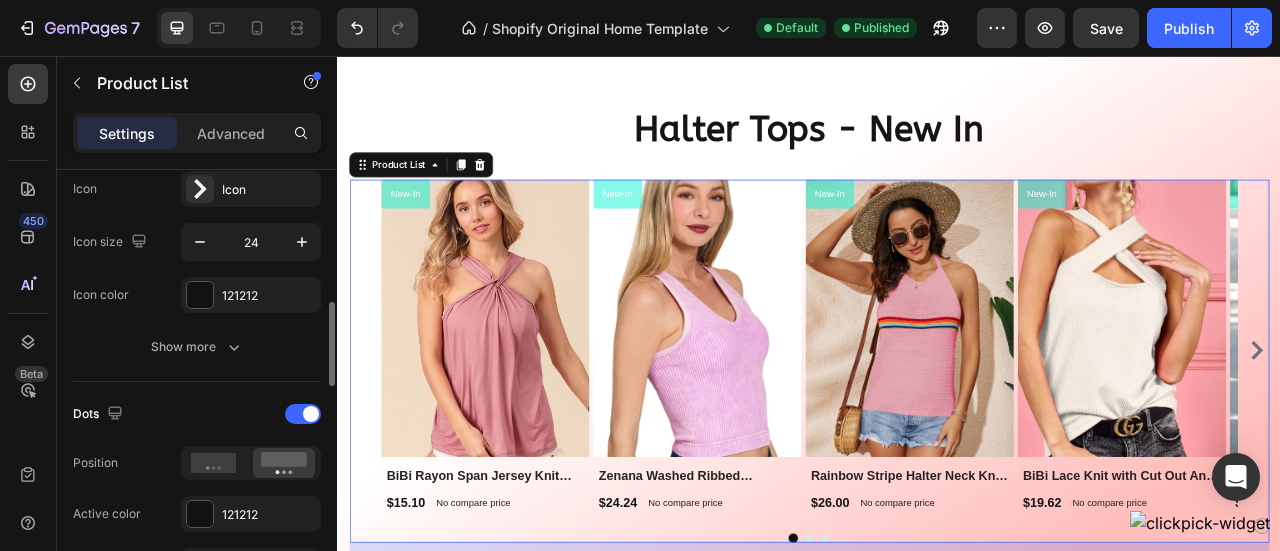 scroll, scrollTop: 667, scrollLeft: 0, axis: vertical 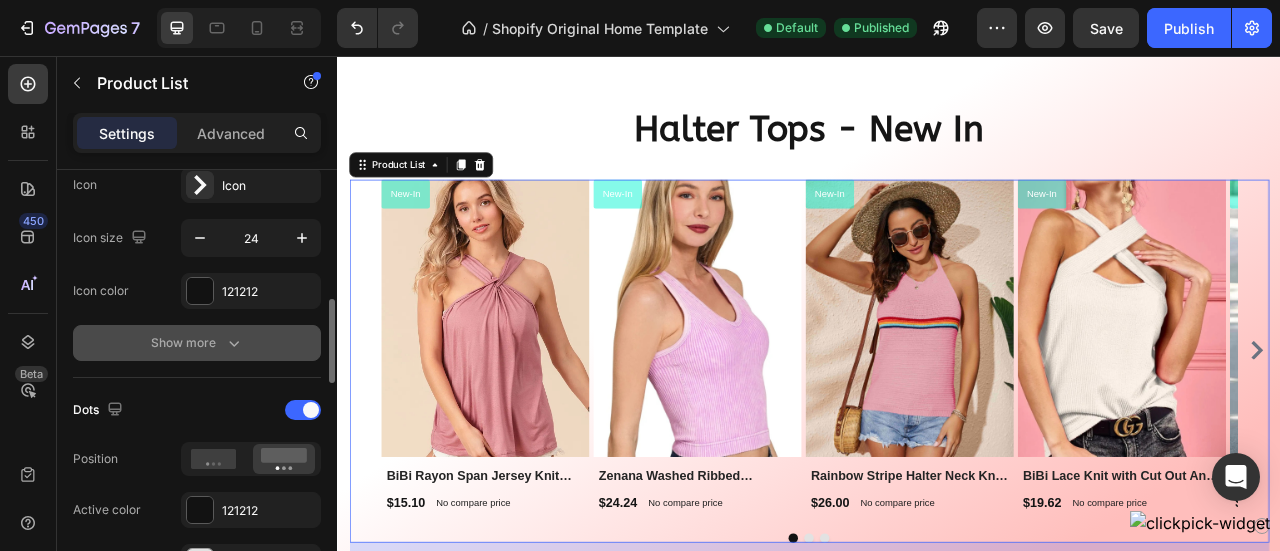 click on "Show more" at bounding box center (197, 343) 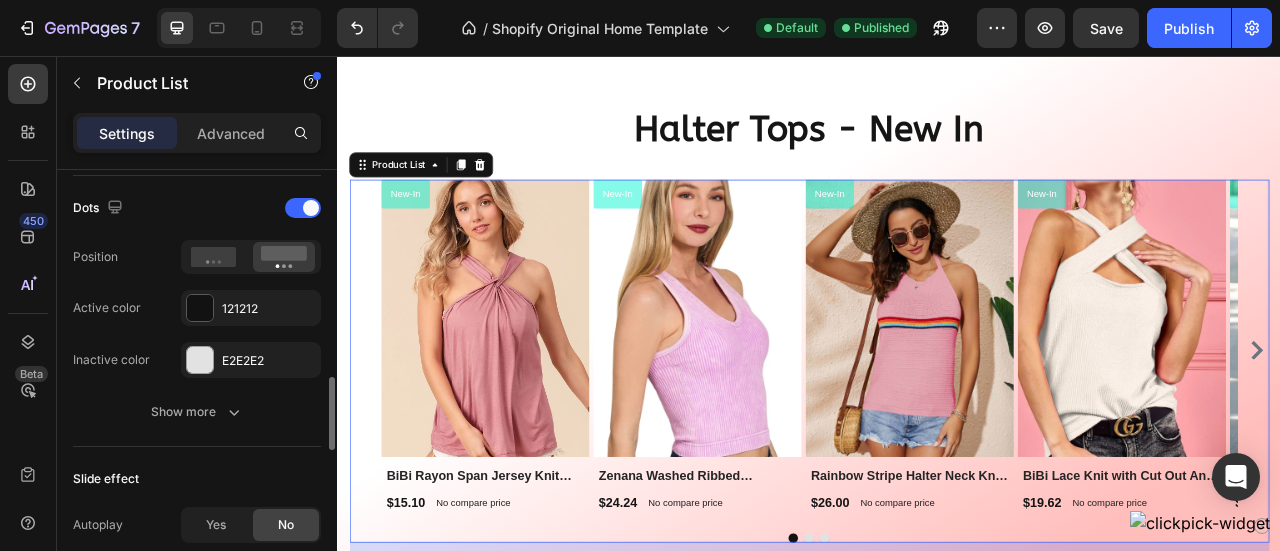 scroll, scrollTop: 1236, scrollLeft: 0, axis: vertical 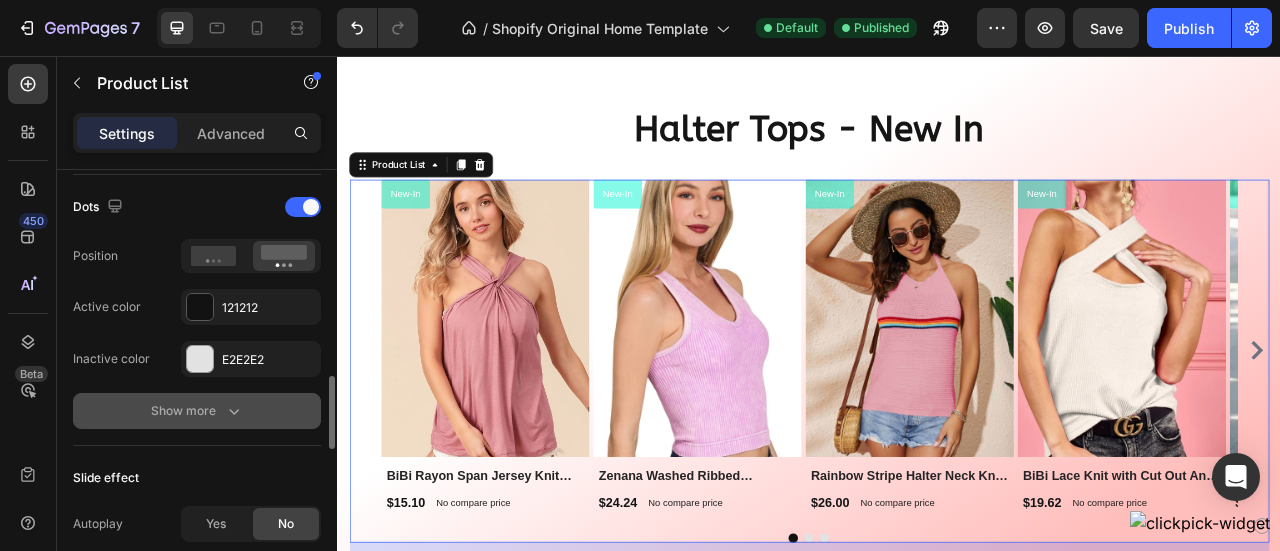 click on "Show more" at bounding box center [197, 411] 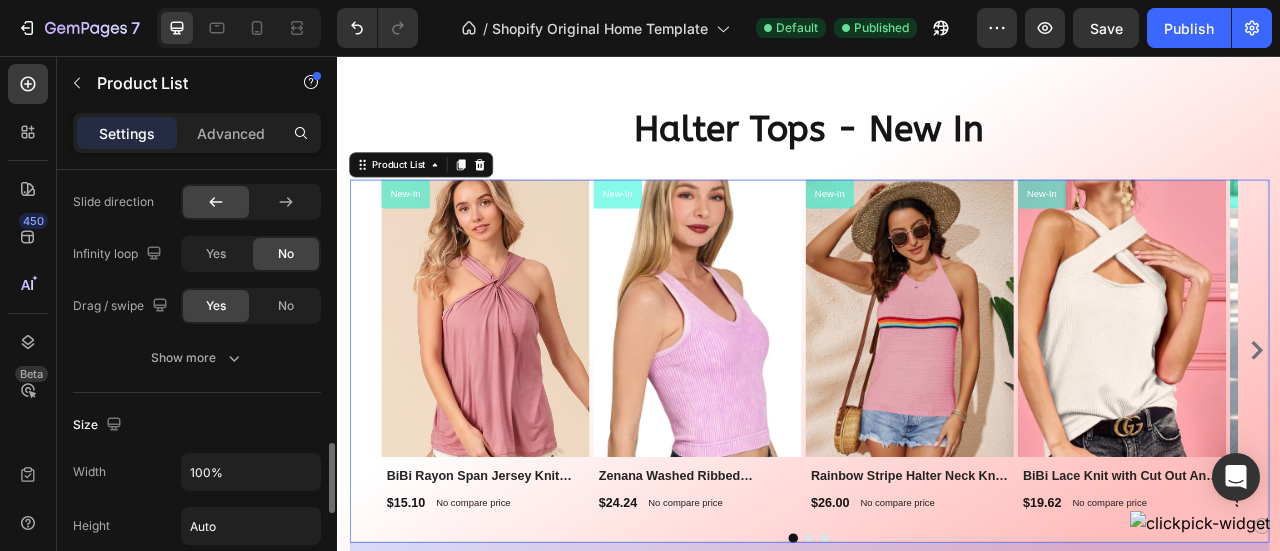scroll, scrollTop: 1720, scrollLeft: 0, axis: vertical 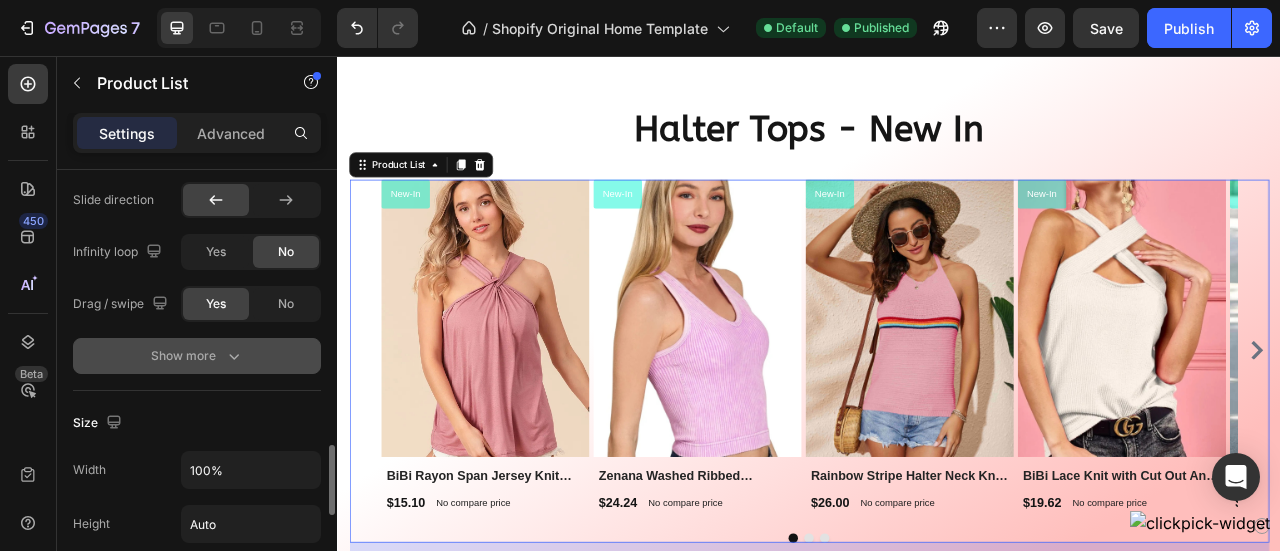 click on "Show more" at bounding box center [197, 356] 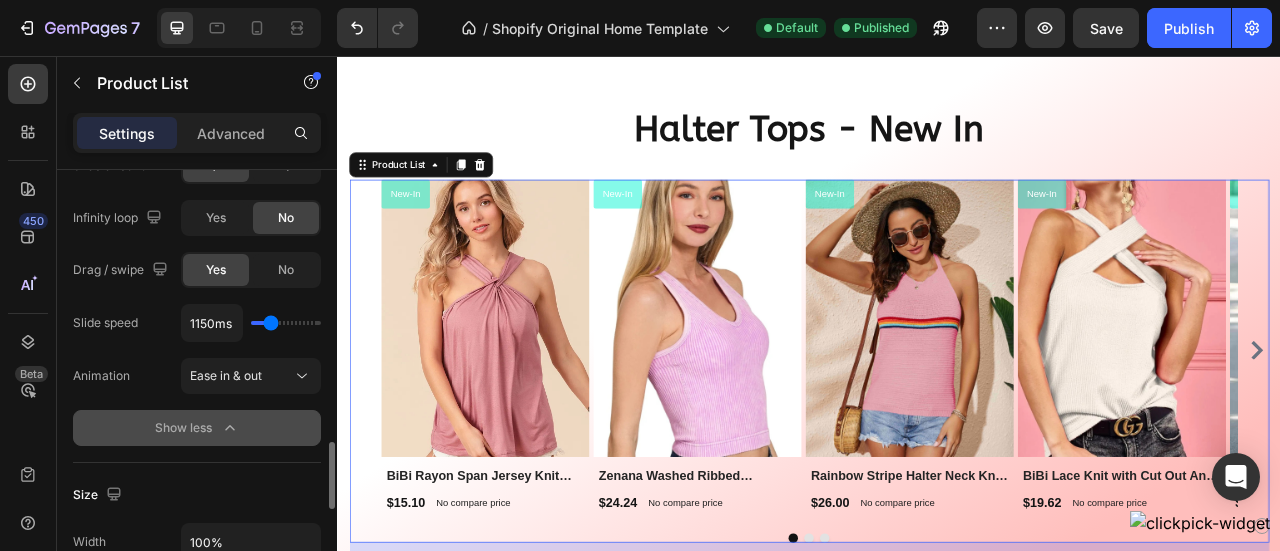 scroll, scrollTop: 1755, scrollLeft: 0, axis: vertical 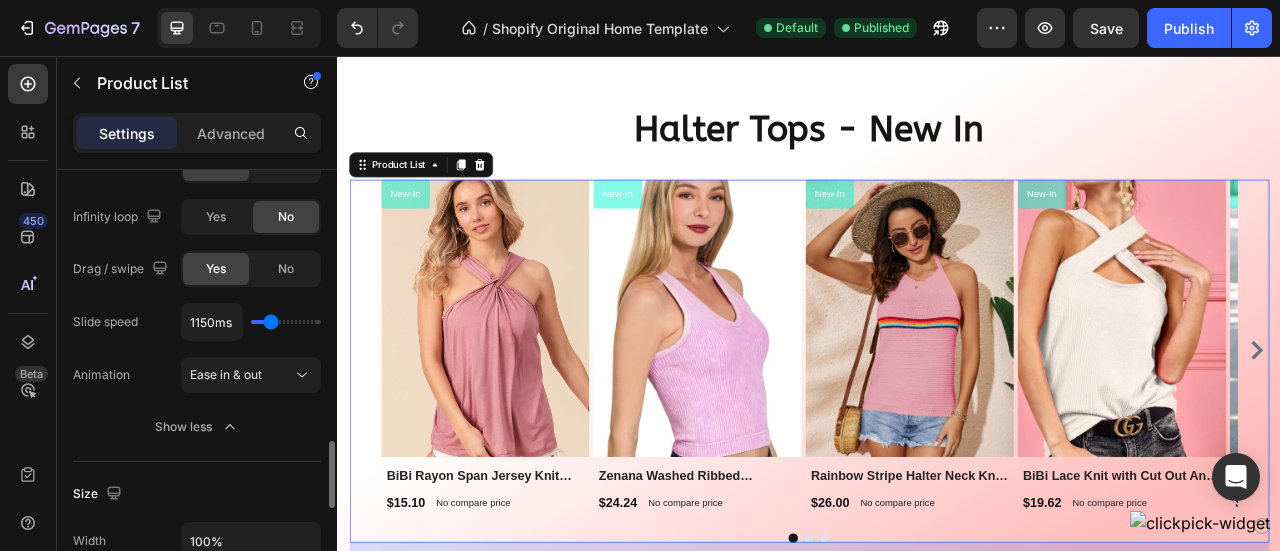 type on "2250ms" 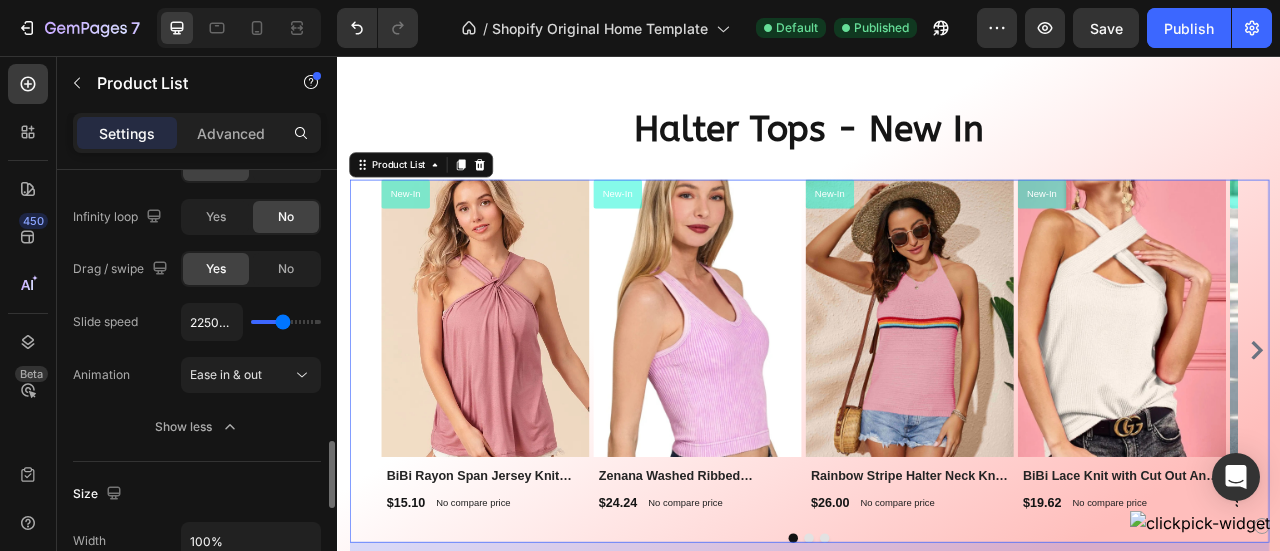 type on "5000ms" 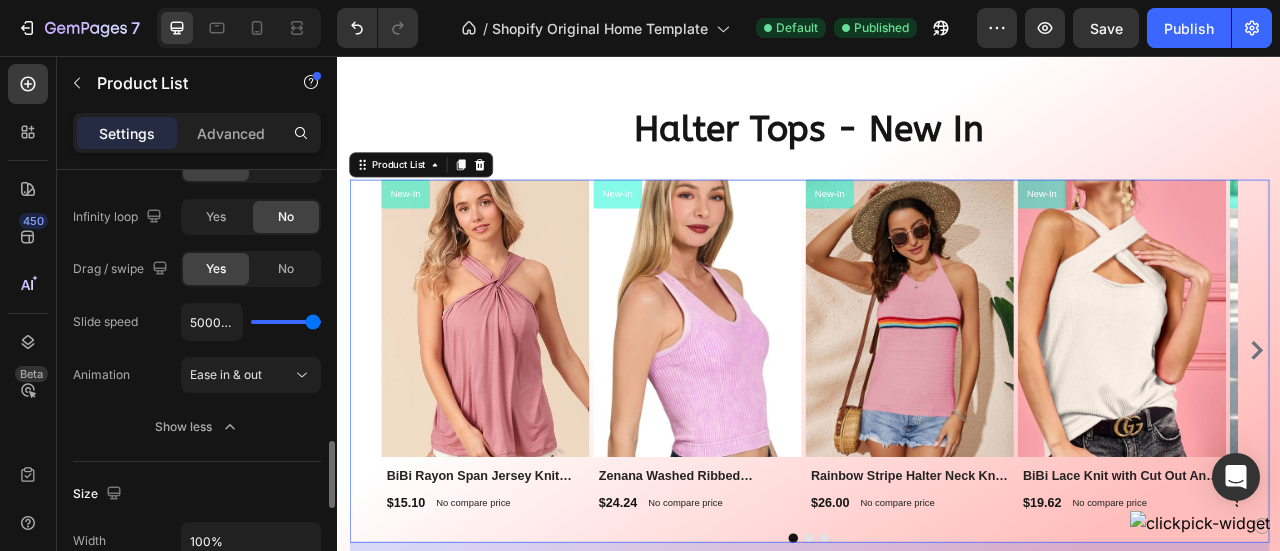 drag, startPoint x: 266, startPoint y: 314, endPoint x: 330, endPoint y: 309, distance: 64.195015 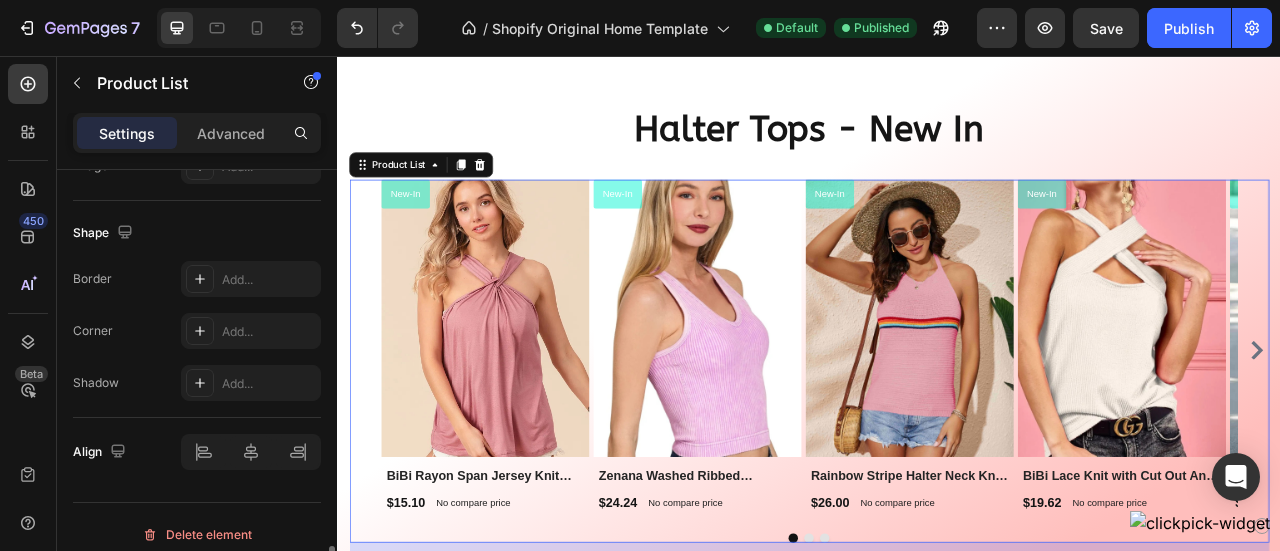 scroll, scrollTop: 2406, scrollLeft: 0, axis: vertical 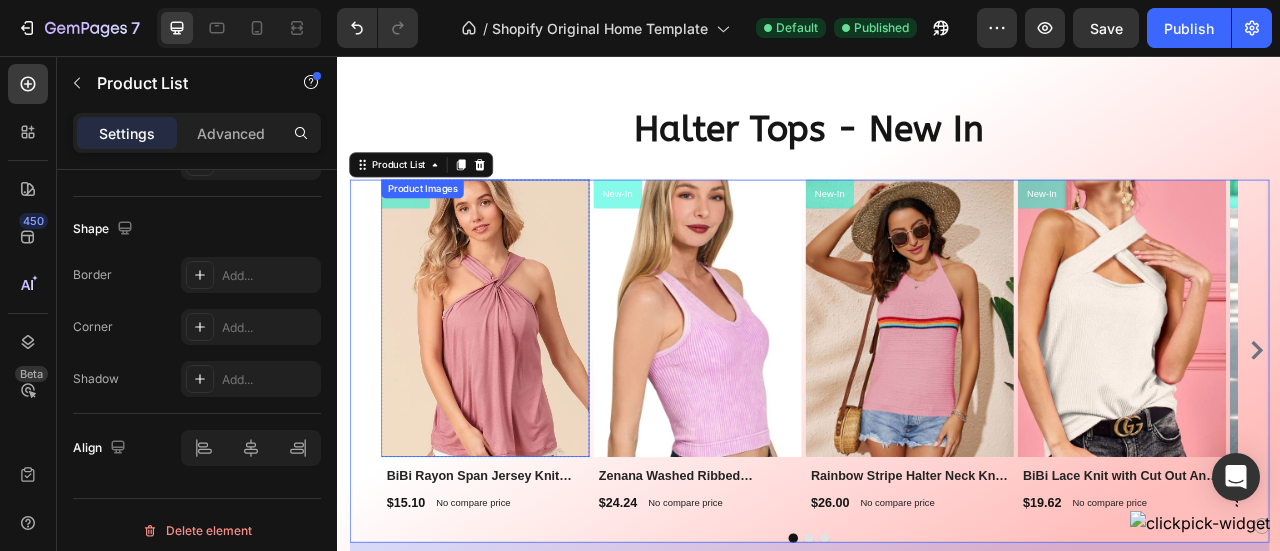 click at bounding box center (524, 389) 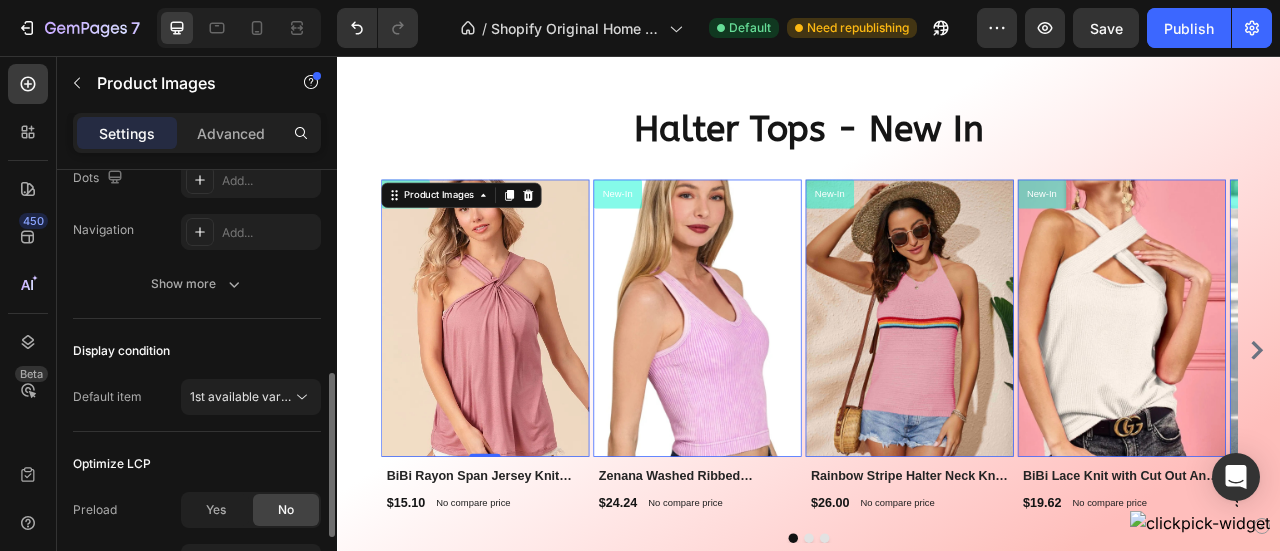 scroll, scrollTop: 502, scrollLeft: 0, axis: vertical 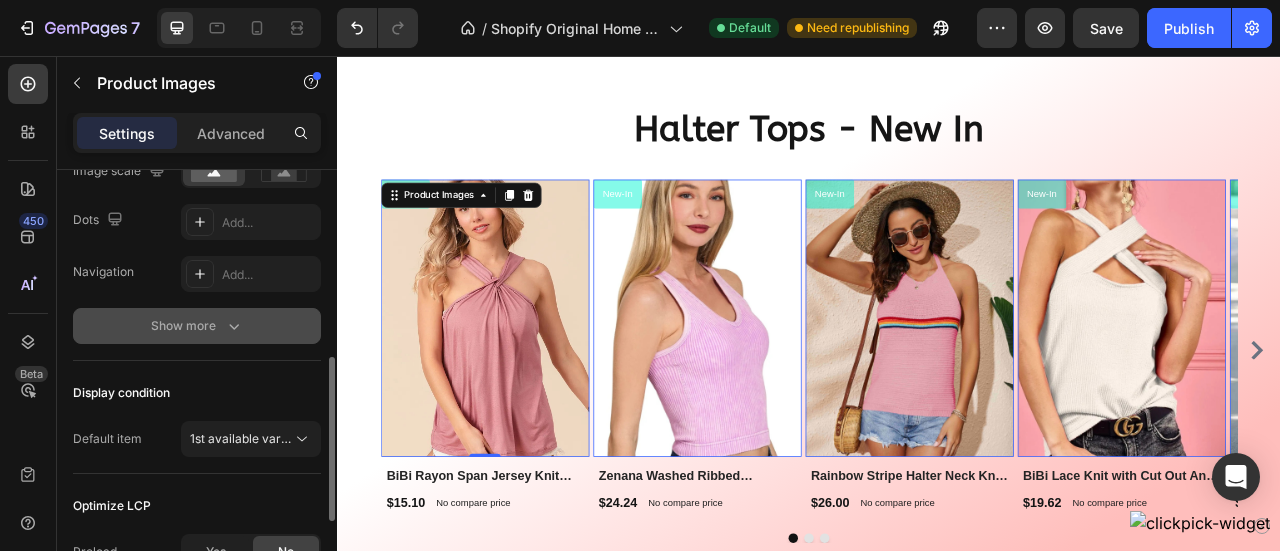 click on "Show more" at bounding box center [197, 326] 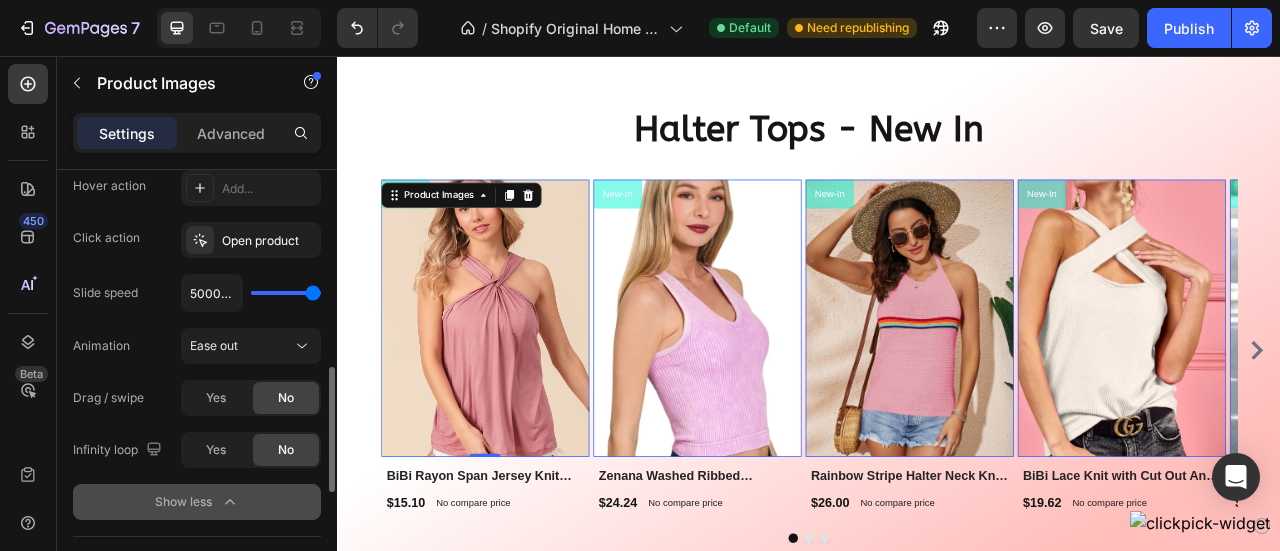 scroll, scrollTop: 694, scrollLeft: 0, axis: vertical 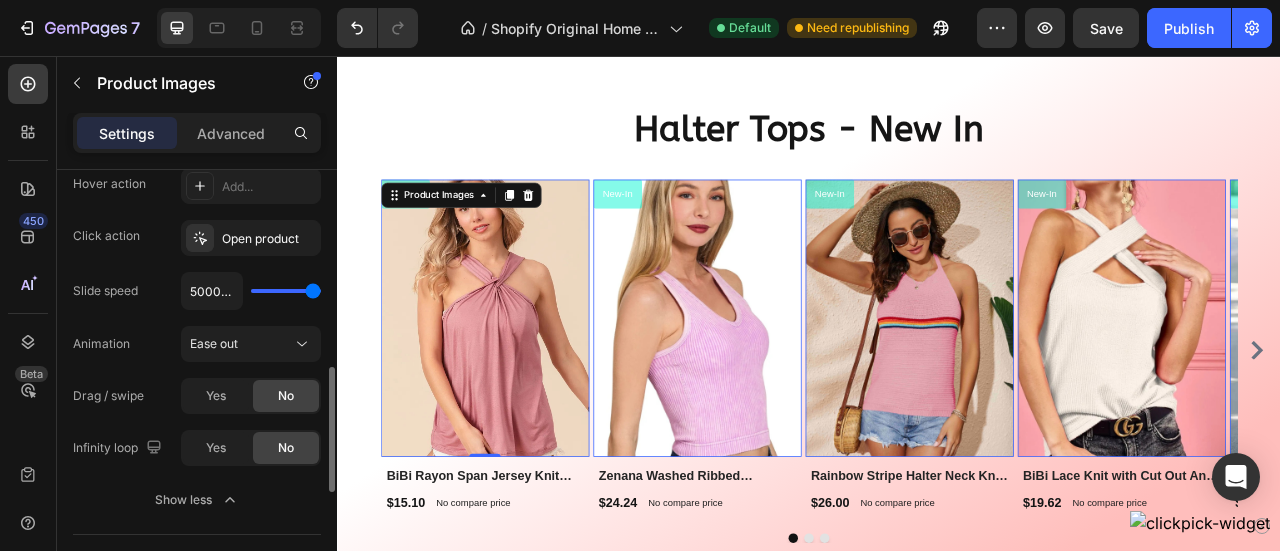 drag, startPoint x: 312, startPoint y: 292, endPoint x: 5, endPoint y: 295, distance: 307.01465 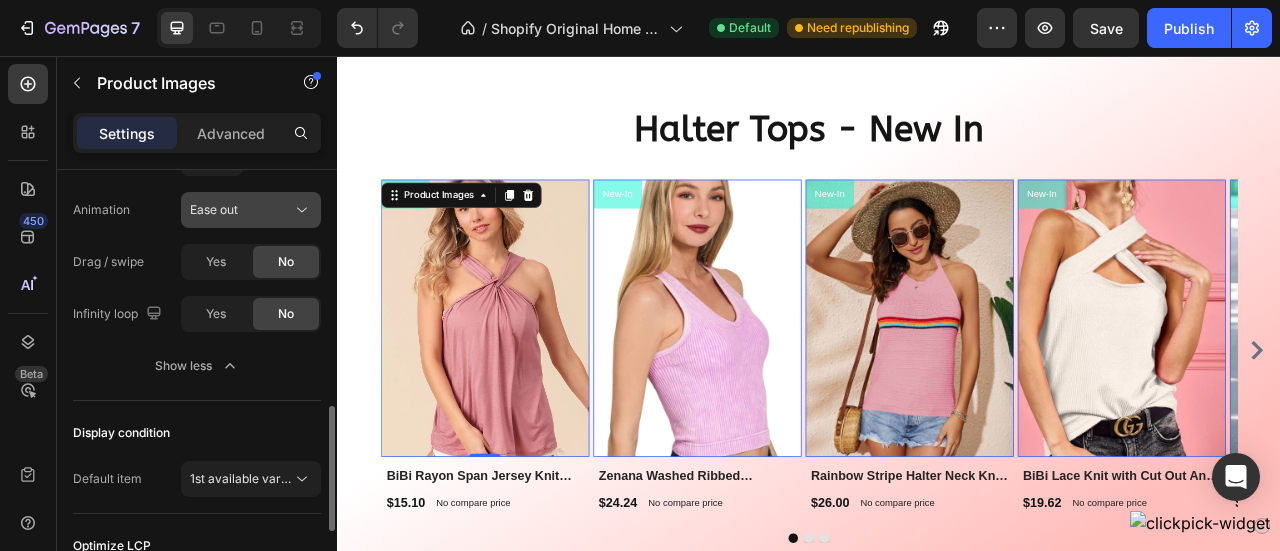 scroll, scrollTop: 829, scrollLeft: 0, axis: vertical 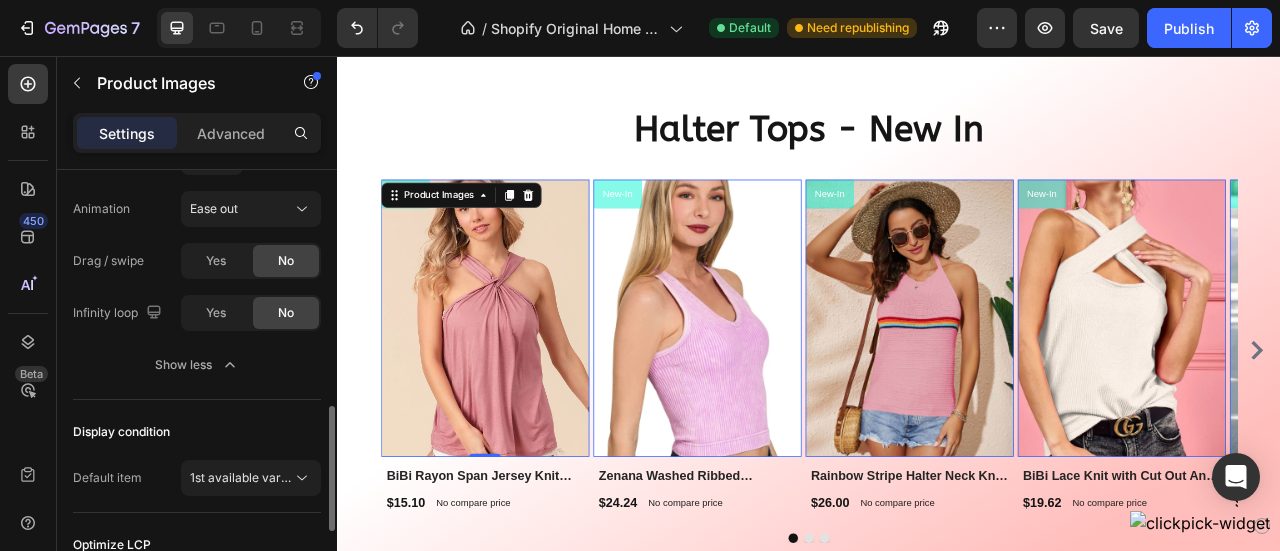 click on "No" 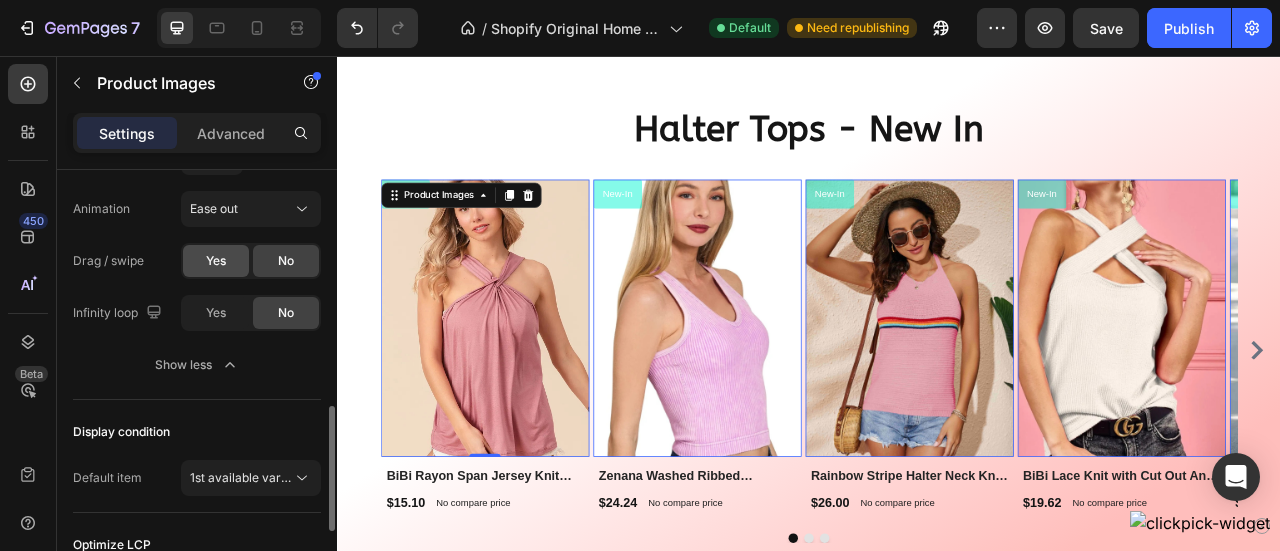 click on "Yes No" at bounding box center (251, 261) 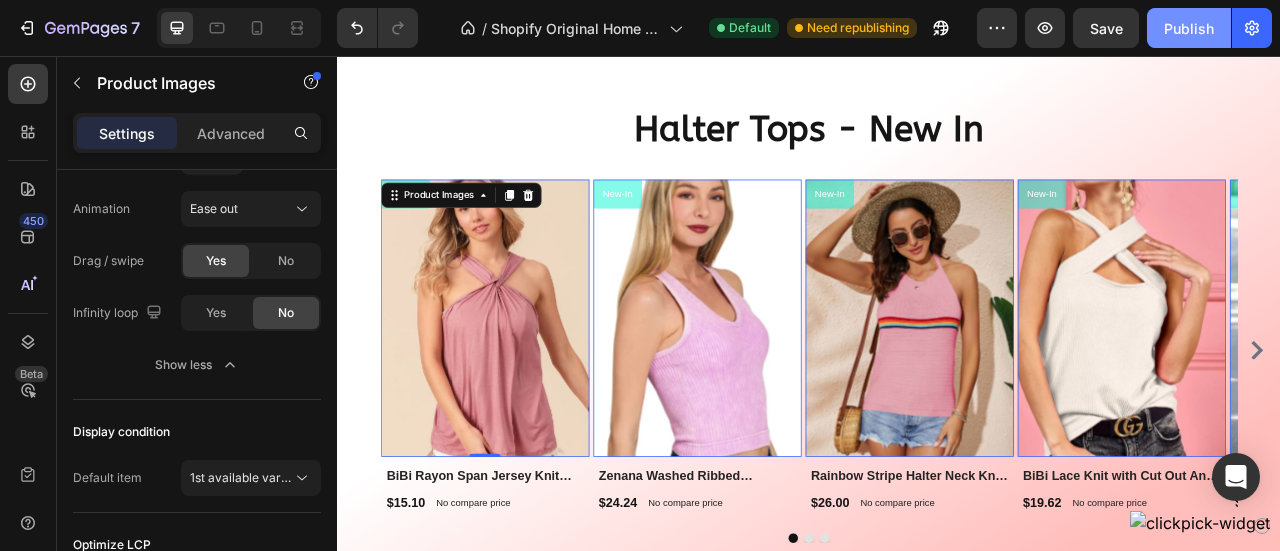 click on "Publish" 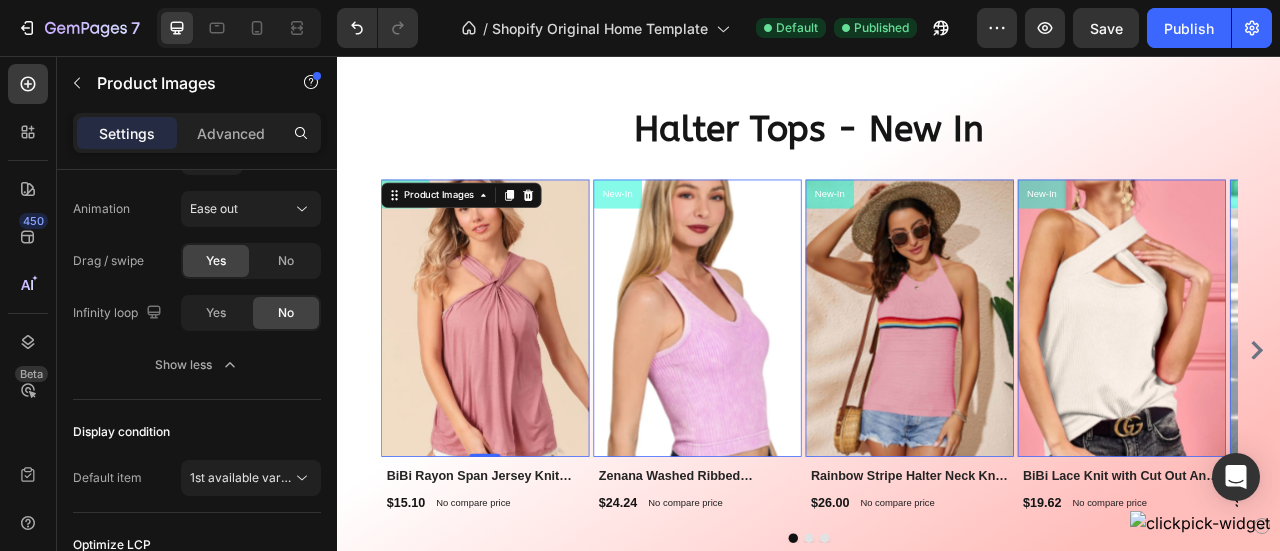click on "Halter Tops - New In Heading Row New-In Product Badge Product Images 0 Row BiBi Rayon Span Jersey Knit Halter Neck Tank Top Product Title $15.10 Product Price Product Price No compare price Product Price Row Row Product List New-In Product Badge Product Images 0 Row Zenana Washed Ribbed Seamless Bra Padded V-neck Tank Top Product Title $24.24 Product Price Product Price No compare price Product Price Row Row Product List New-In Product Badge Product Images 0 Row Rainbow Stripe Halter Neck Knit Tank Product Title $26.00 Product Price Product Price No compare price Product Price Row Row Product List New-In Product Badge Product Images 0 Row BiBi Lace Knit with Cut Out And Cross Neck Banded Top Product Title $19.62 Product Price Product Price No compare price Product Price Row Row Product List New-In Product Badge Product Images 0 Row Halter Top and Wide Leg Pants Matching Set Product Title $42.86 Product Price Product Price No compare price Product Price Row Row Product List New-In Product Badge 0" at bounding box center (937, 438) 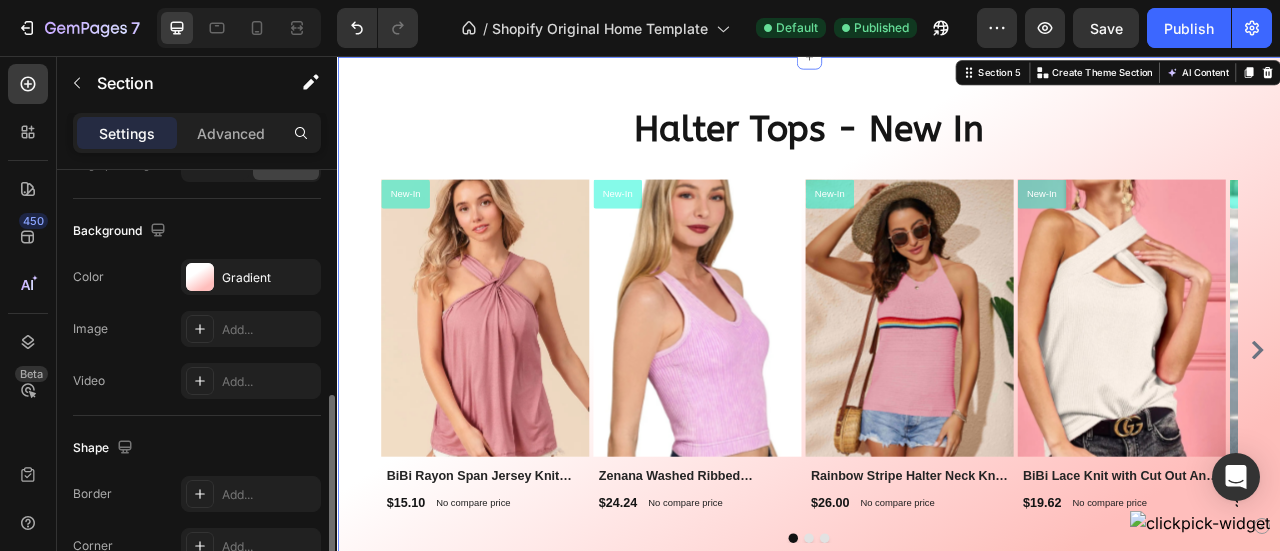 scroll, scrollTop: 622, scrollLeft: 0, axis: vertical 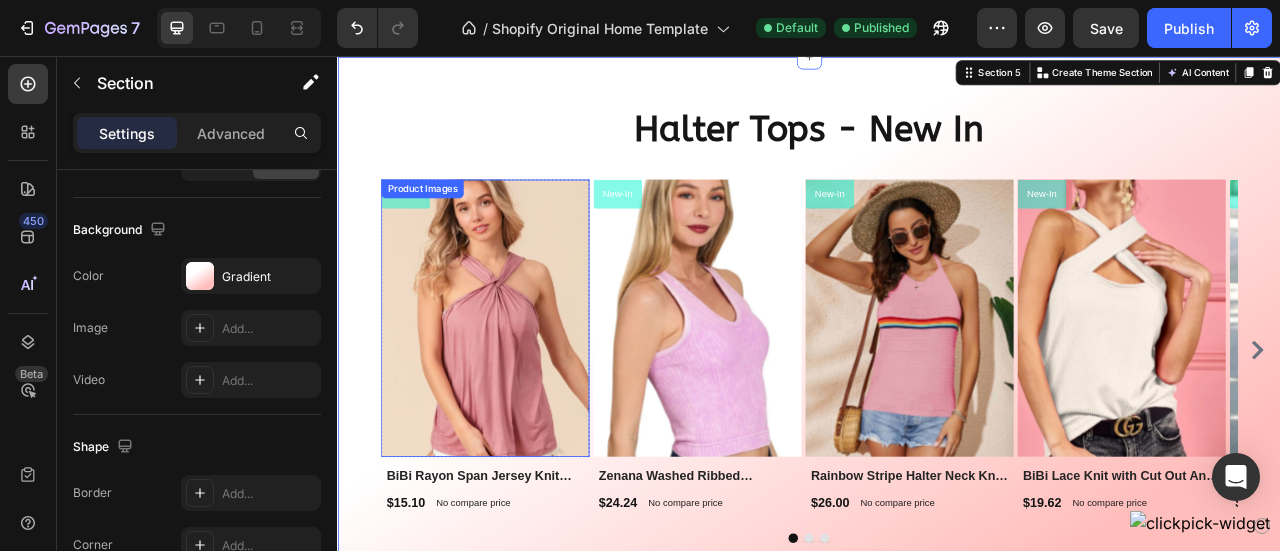 click at bounding box center (524, 389) 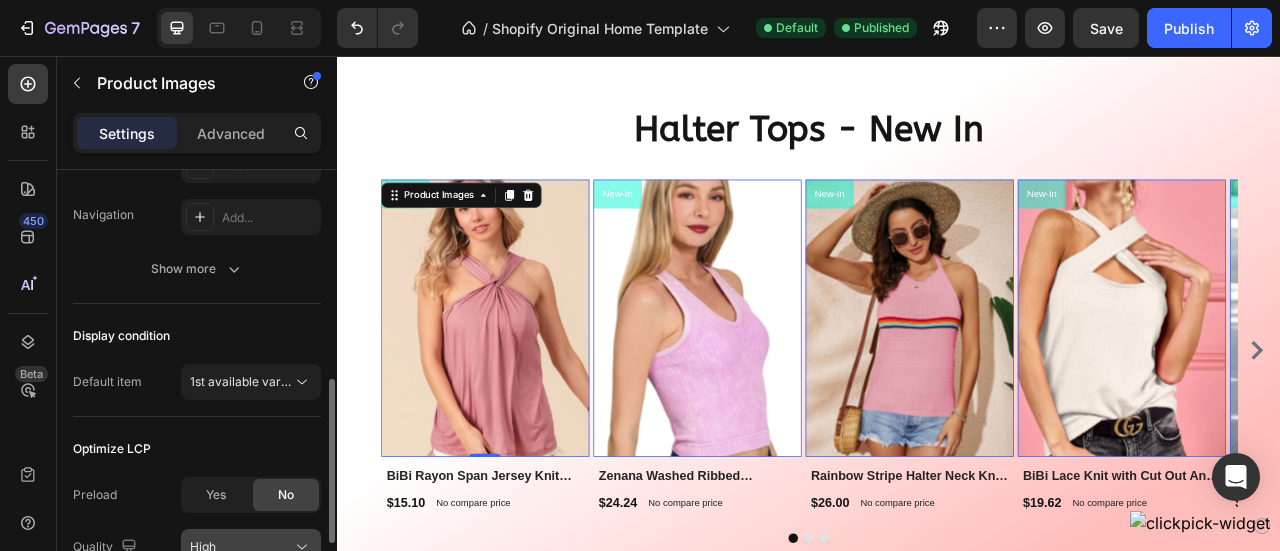 scroll, scrollTop: 386, scrollLeft: 0, axis: vertical 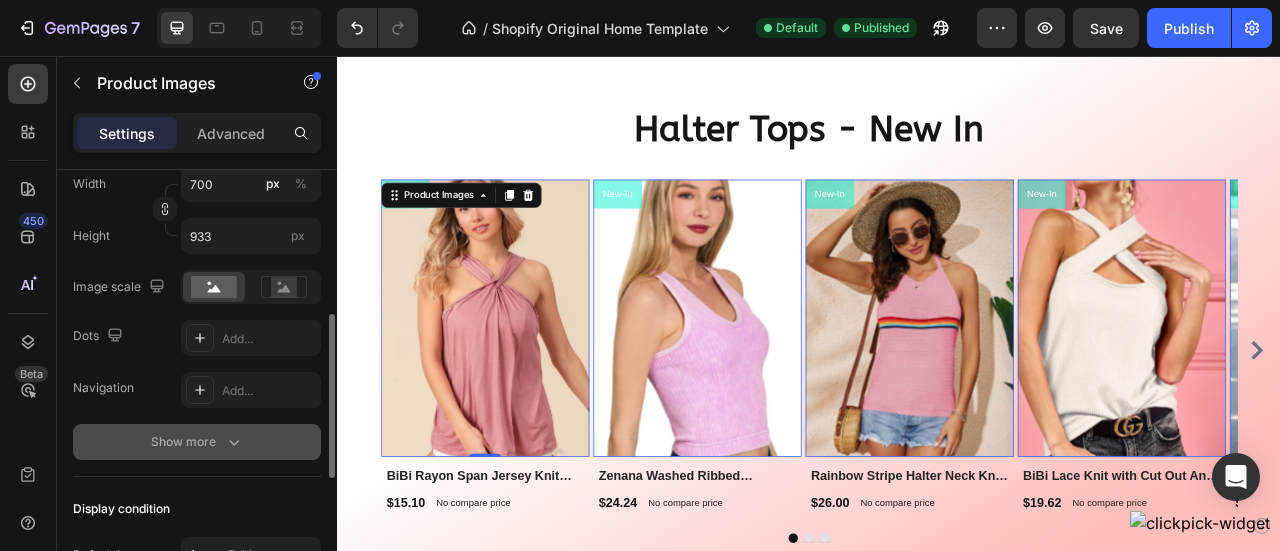click on "Show more" at bounding box center (197, 442) 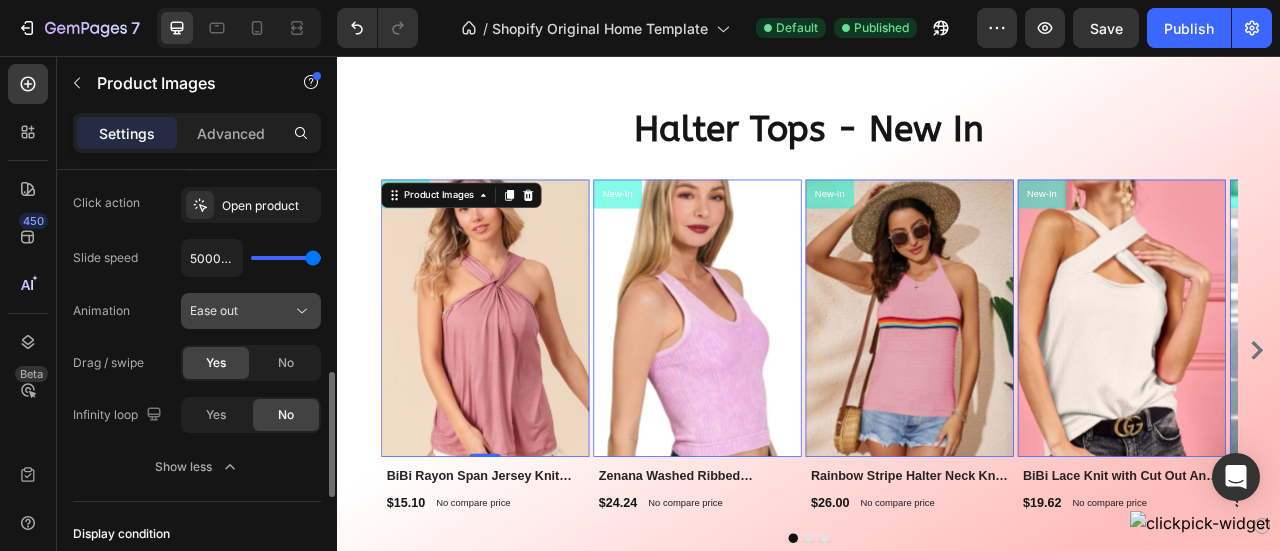 scroll, scrollTop: 732, scrollLeft: 0, axis: vertical 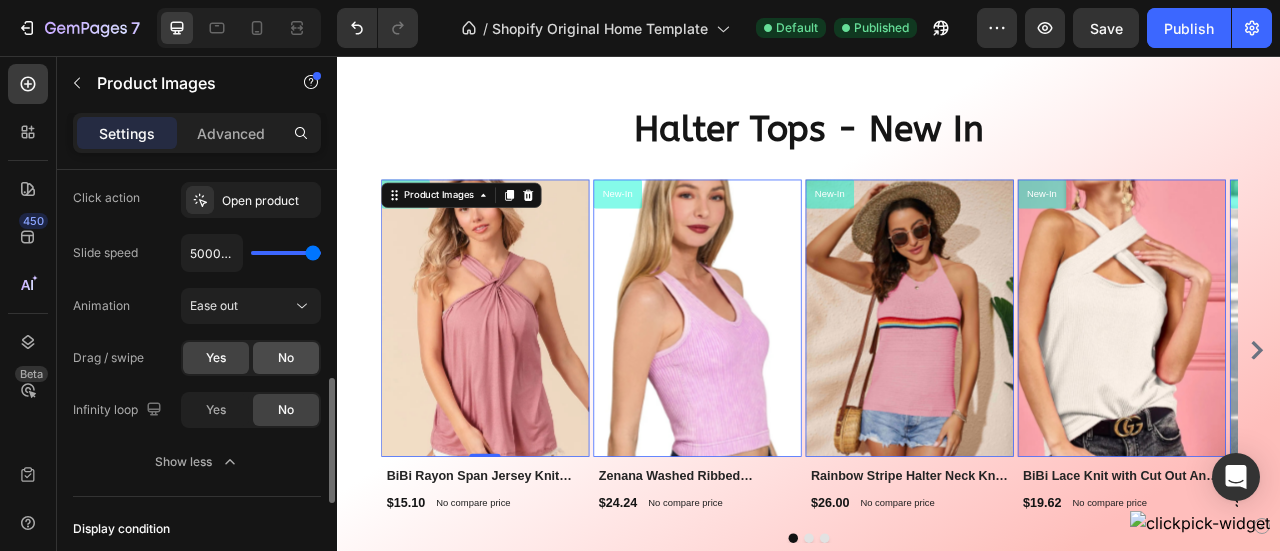 click on "No" 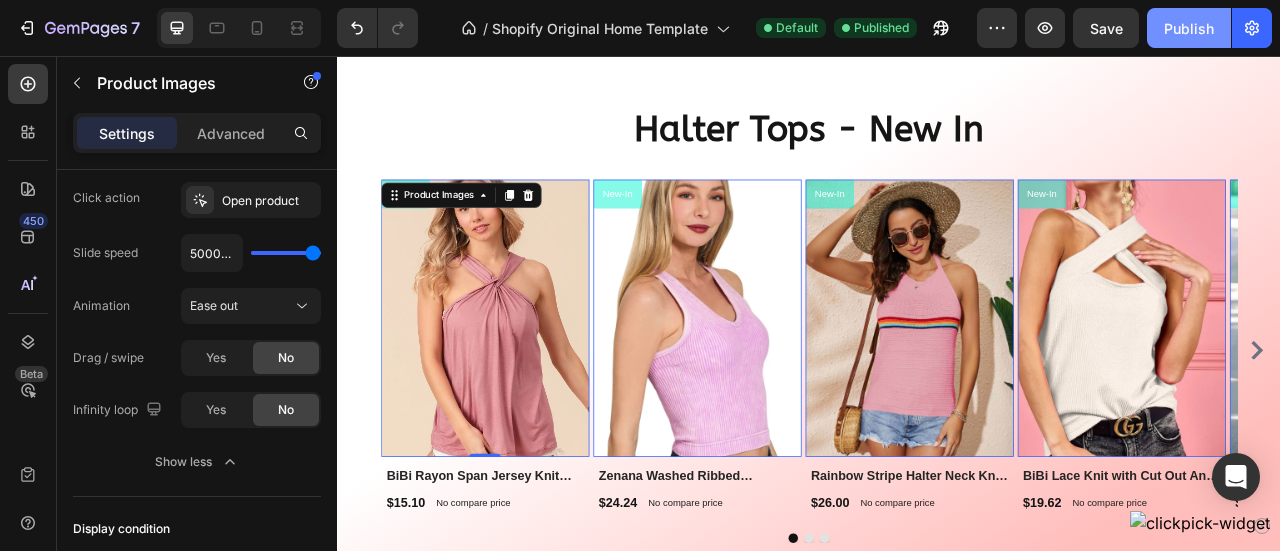 click on "Publish" 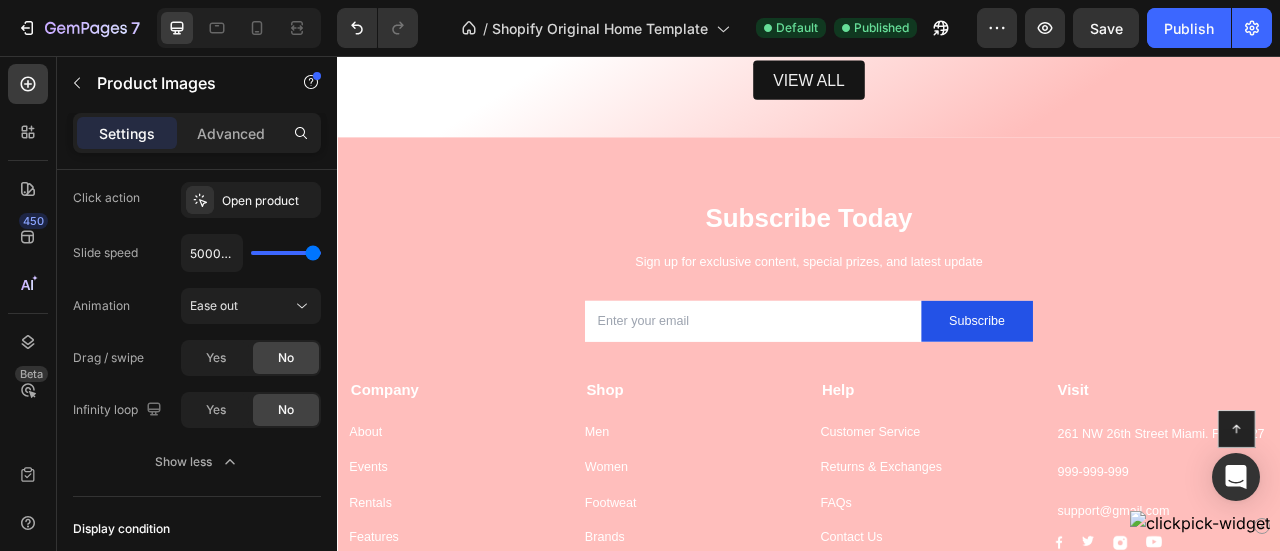 scroll, scrollTop: 1937, scrollLeft: 0, axis: vertical 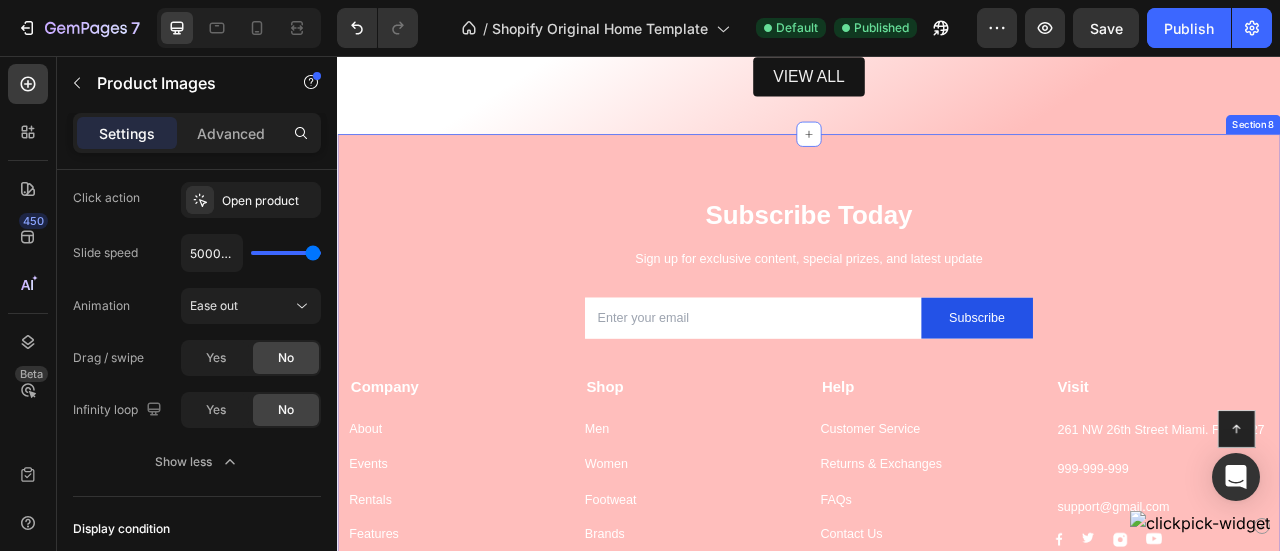 click on "Subscribe Today Heading Sign up for exclusive content, special prizes, and latest update Text block Email Field Subscribe Submit Button Row Newsletter Row Company Text block About Button Events Button Rentals Button Features Button Shop Text block Men Button Women Button Footweat Button Brands Button Help Text block Customer Service Button Returns & Exchanges Button FAQs Button Contact Us Button Visit Text block [NUMBER] [STREET] [CITY]. [STATE] [ZIP] Text block [PHONE] Text block support@example.com Text block Image Image Image Image Row Row Company Shop Help Visit Accordion Row Title Line Button Copyright © 2025 Ghaanta. All Rights Reserved. Text block Image Image Image Image Image Row Row Section 8" at bounding box center [937, 491] 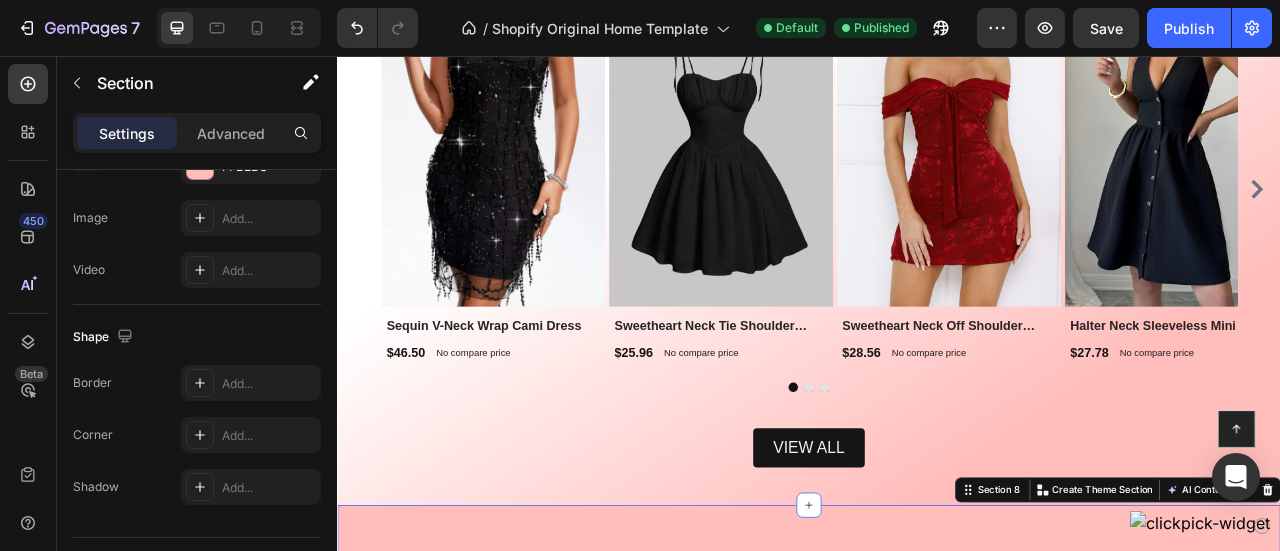 scroll, scrollTop: 307, scrollLeft: 0, axis: vertical 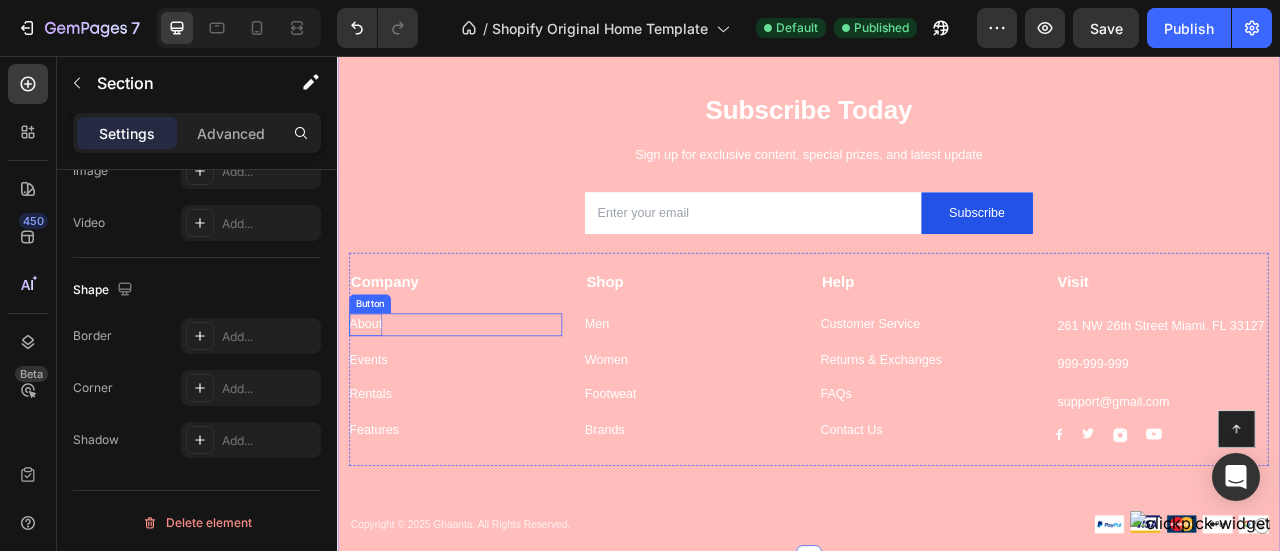 click on "About" at bounding box center (373, 397) 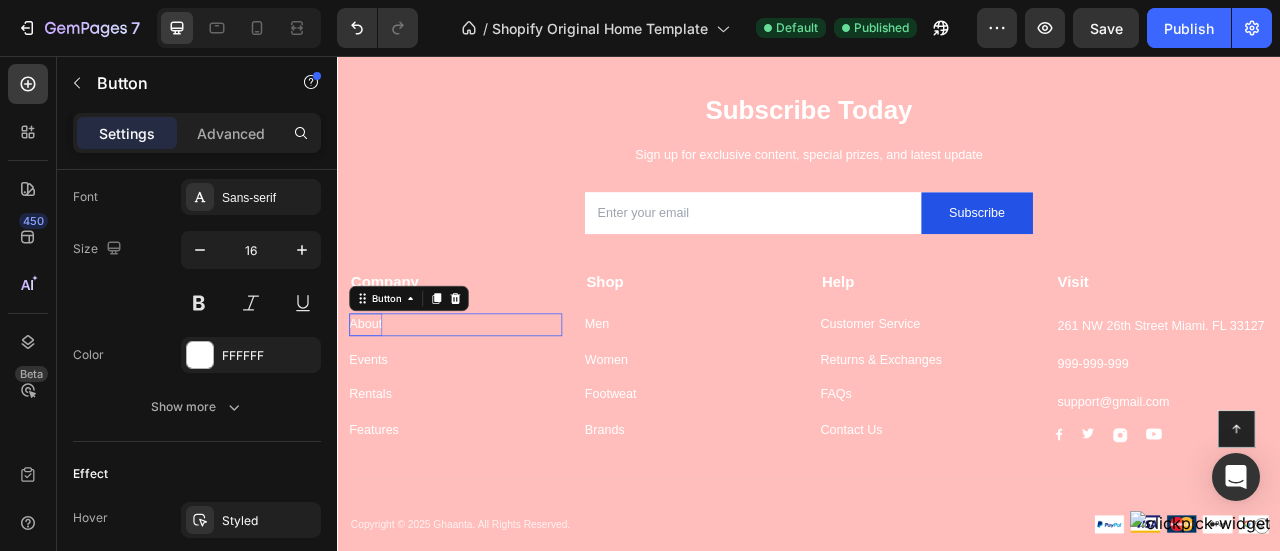scroll, scrollTop: 0, scrollLeft: 0, axis: both 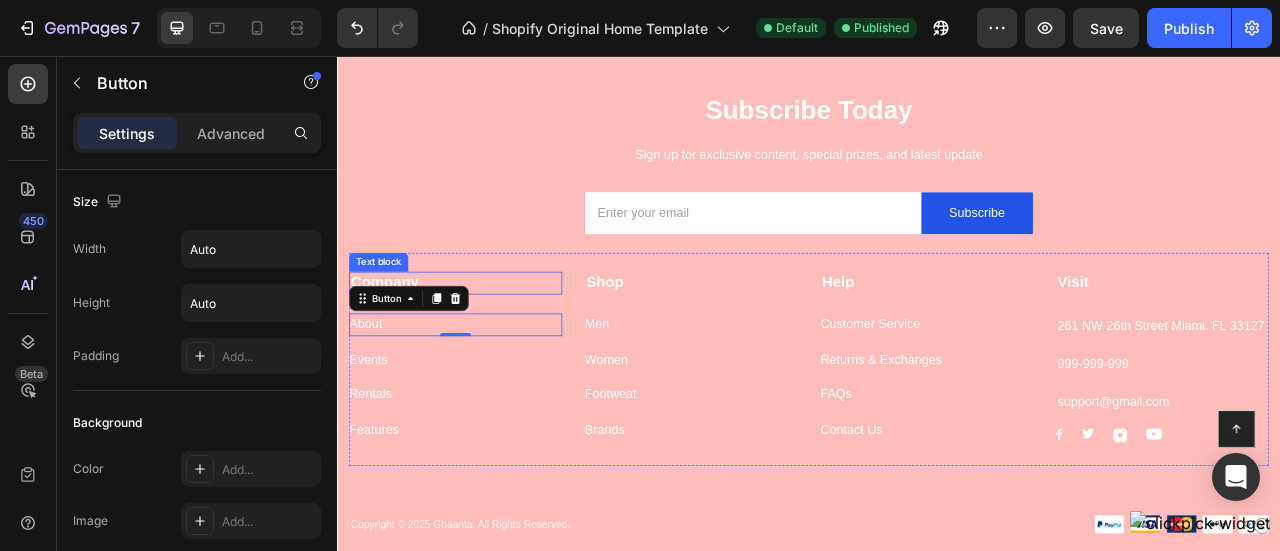 click on "Company" at bounding box center [397, 343] 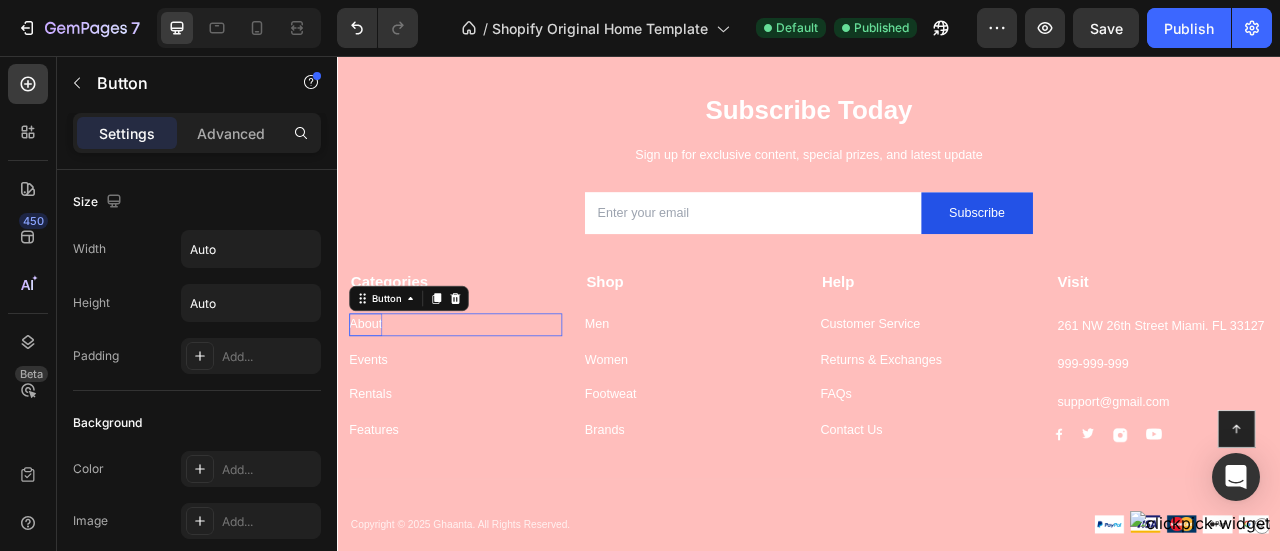 click on "About" at bounding box center (373, 397) 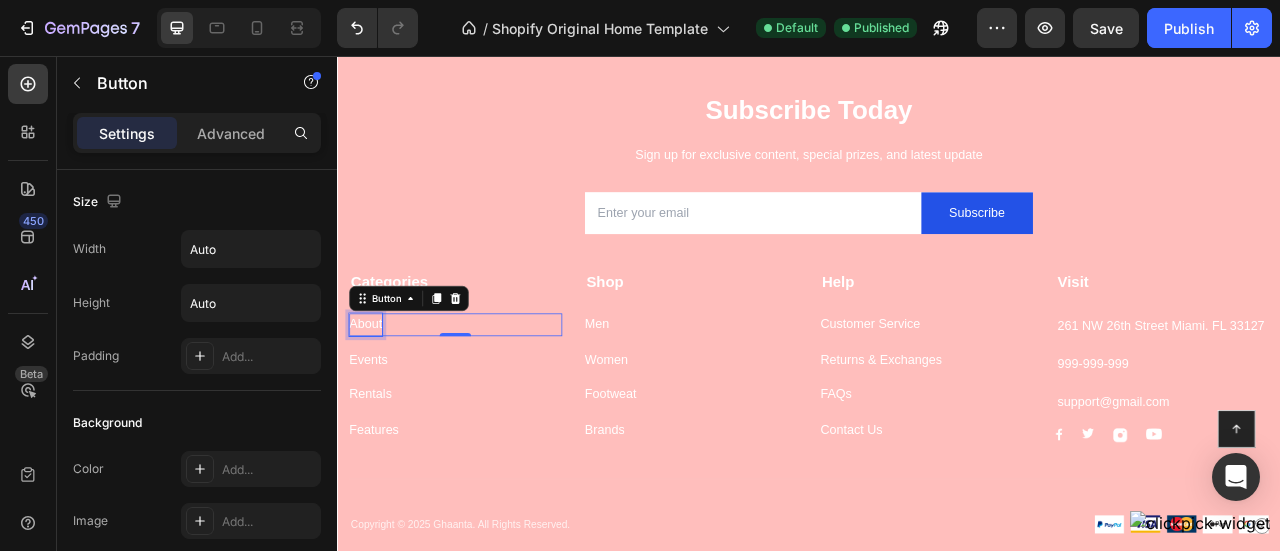 click on "About" at bounding box center [373, 397] 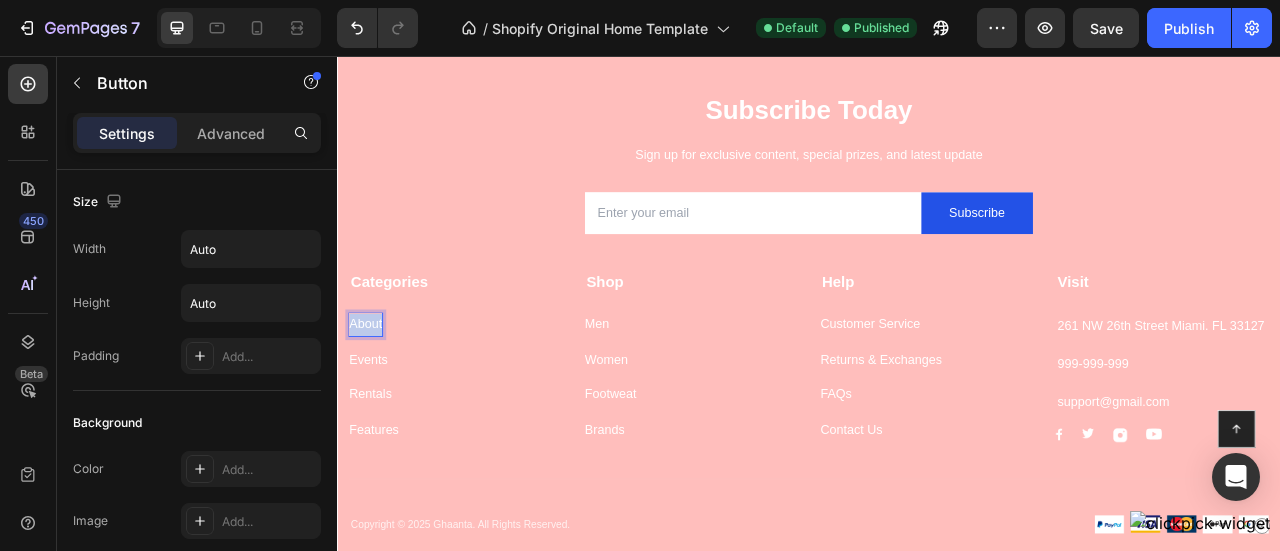 click on "About" at bounding box center [373, 397] 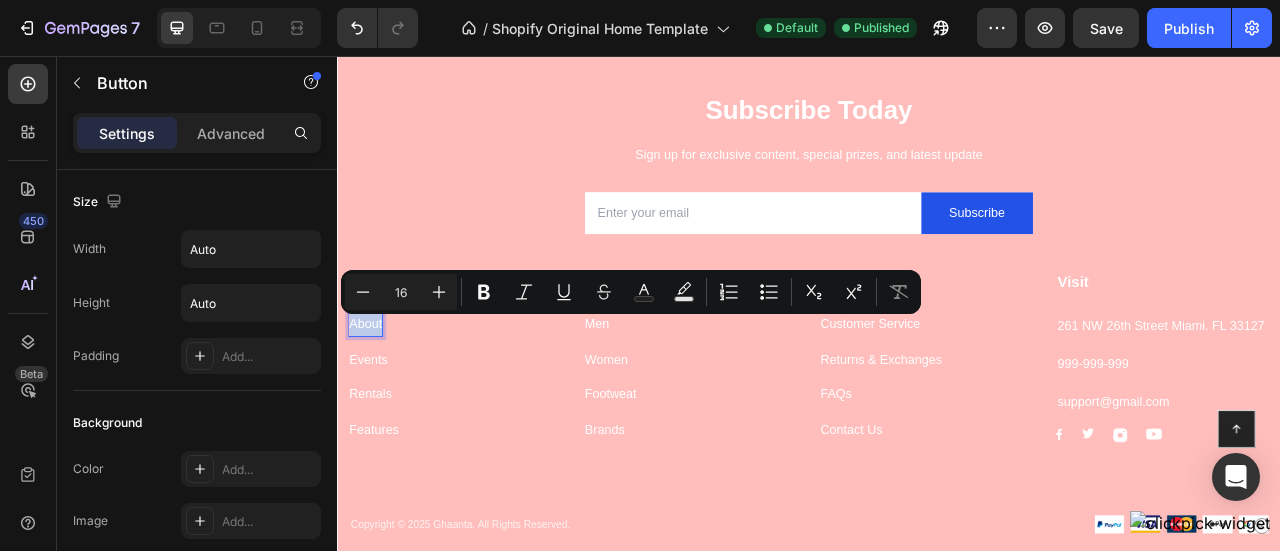 click on "About" at bounding box center (373, 397) 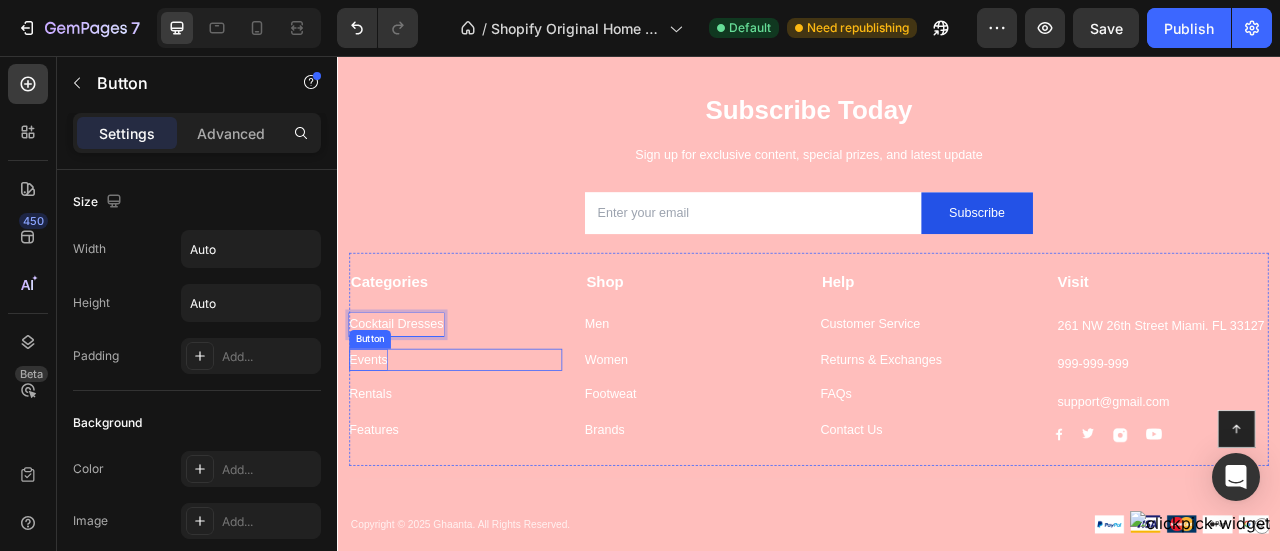 click on "Events" at bounding box center (376, 442) 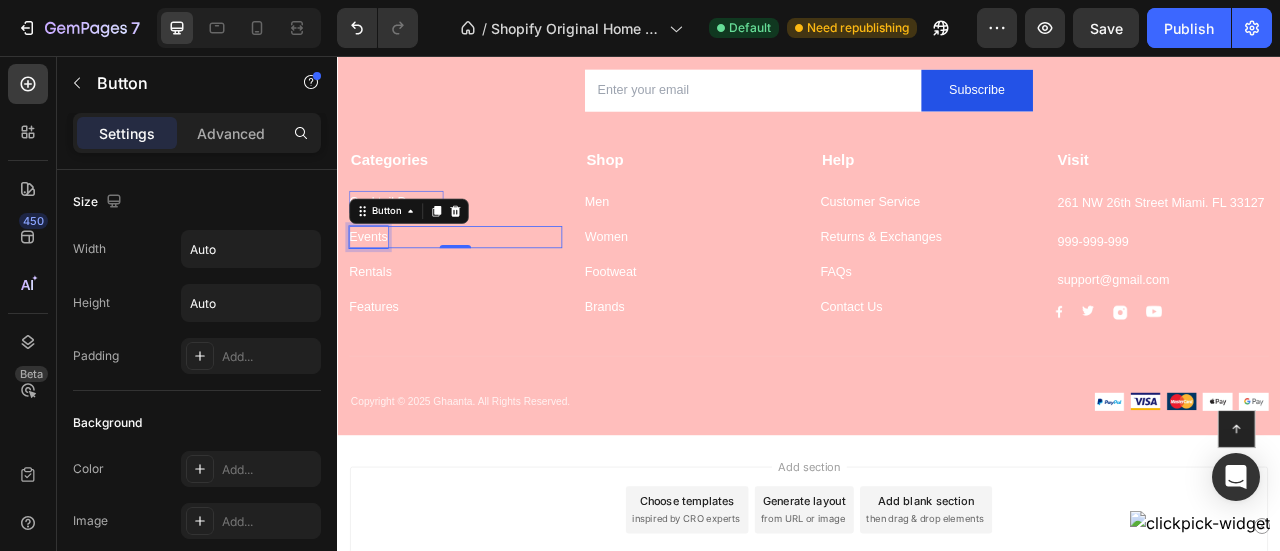 scroll, scrollTop: 2671, scrollLeft: 0, axis: vertical 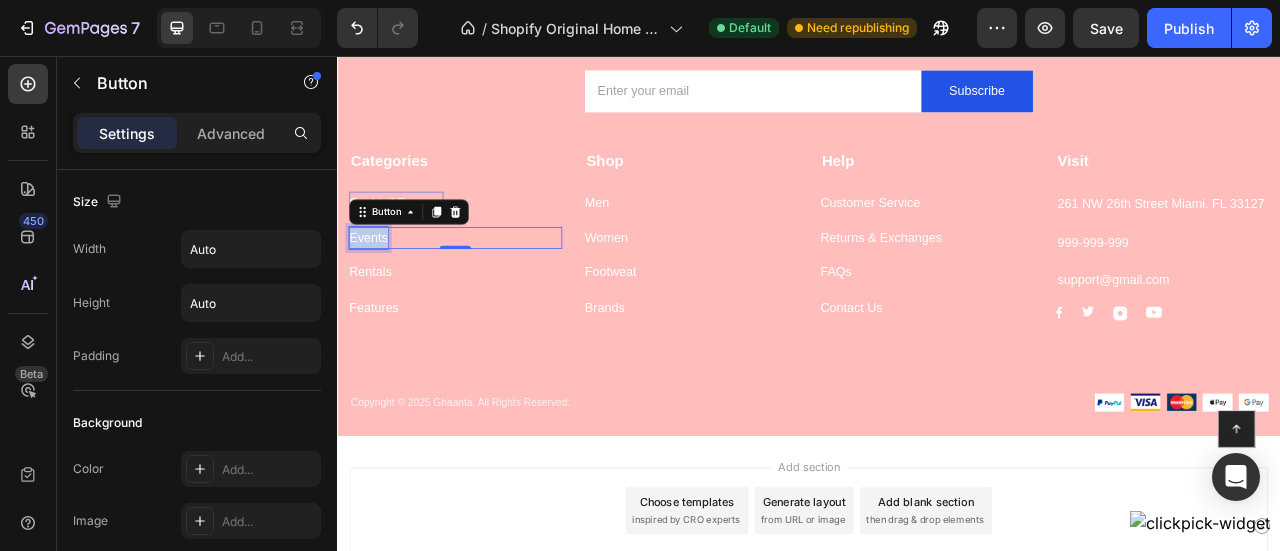 click on "Events" at bounding box center (376, 287) 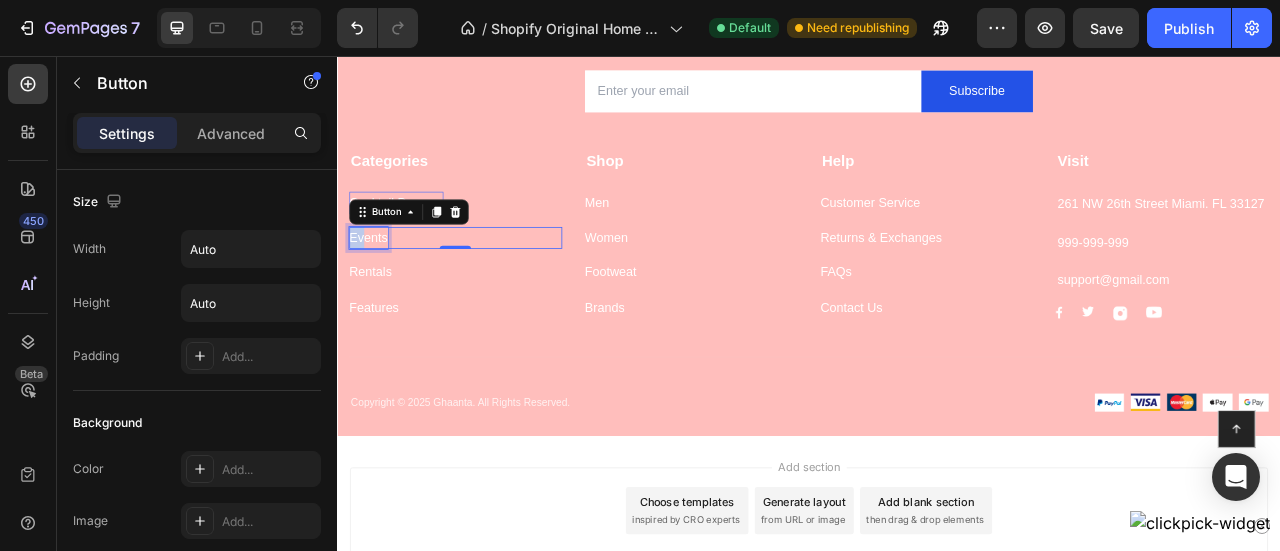 click on "Events" at bounding box center (376, 287) 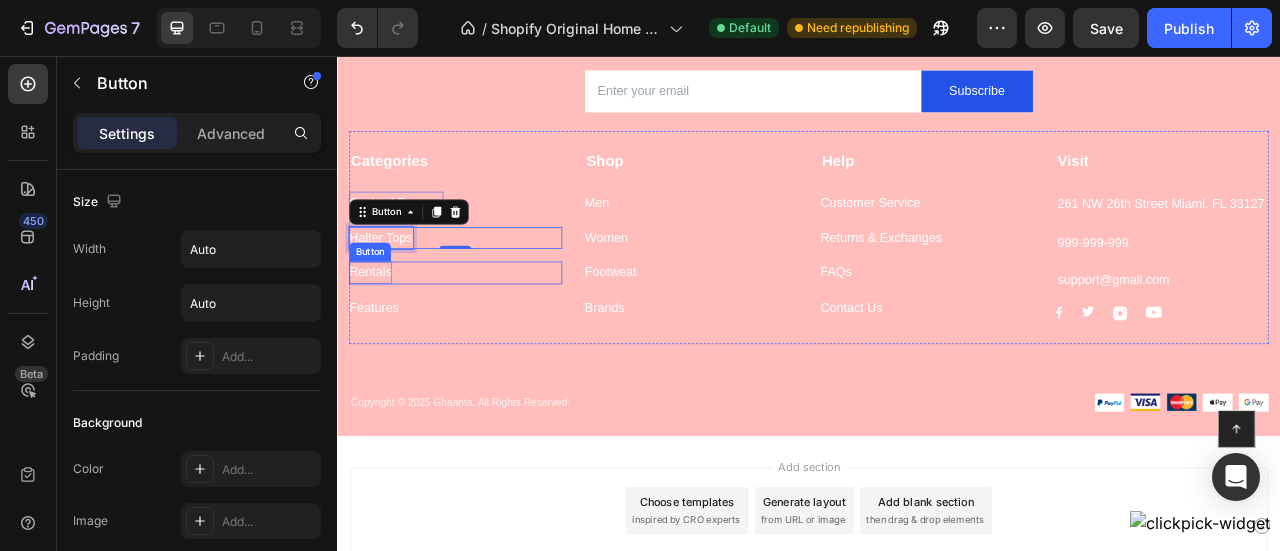 click on "Rentals" at bounding box center [379, 331] 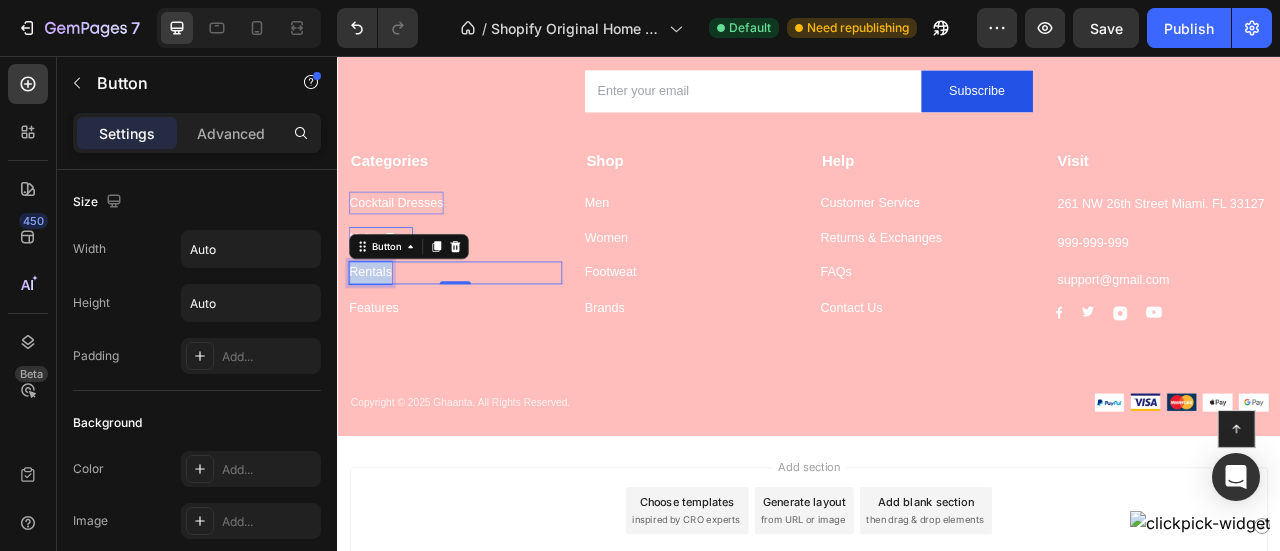 click on "Rentals" at bounding box center [379, 331] 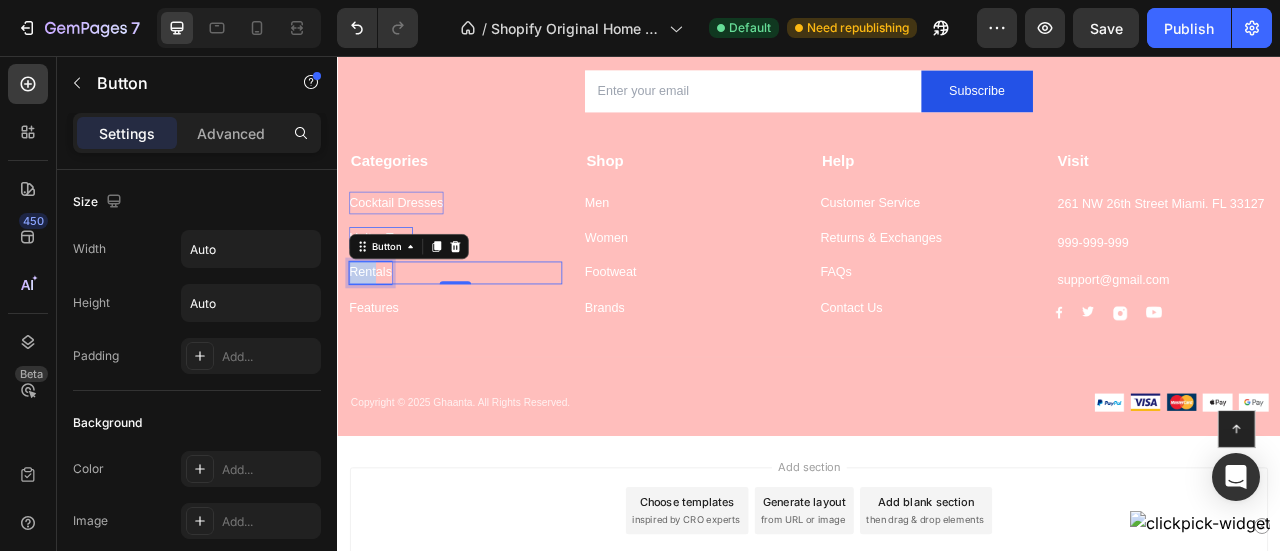 click on "Rentals" at bounding box center [379, 331] 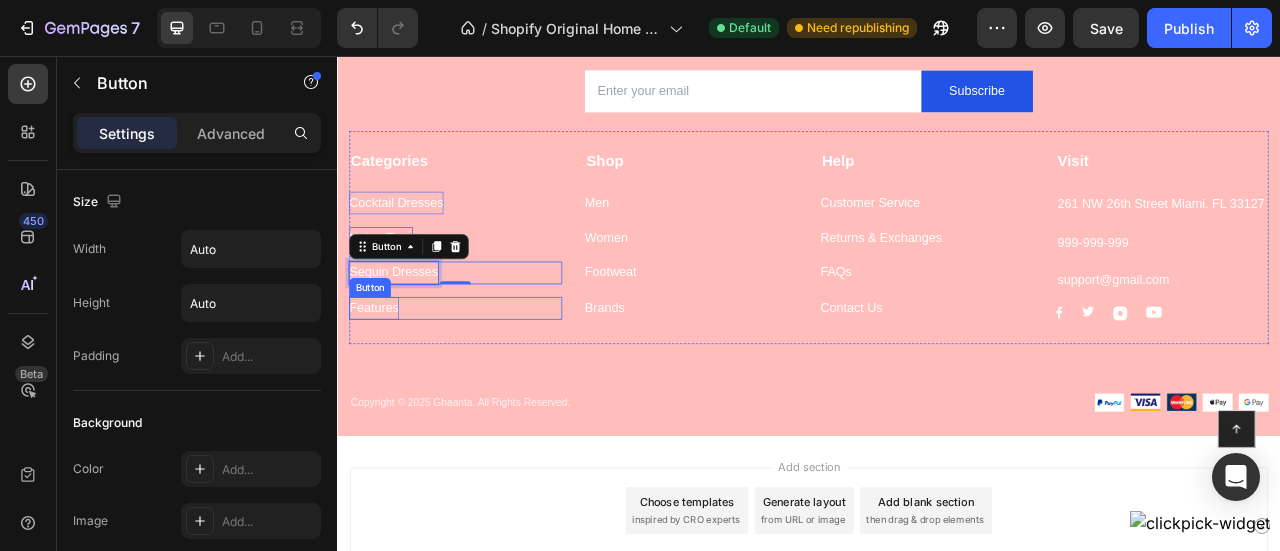 click on "Features" at bounding box center (383, 376) 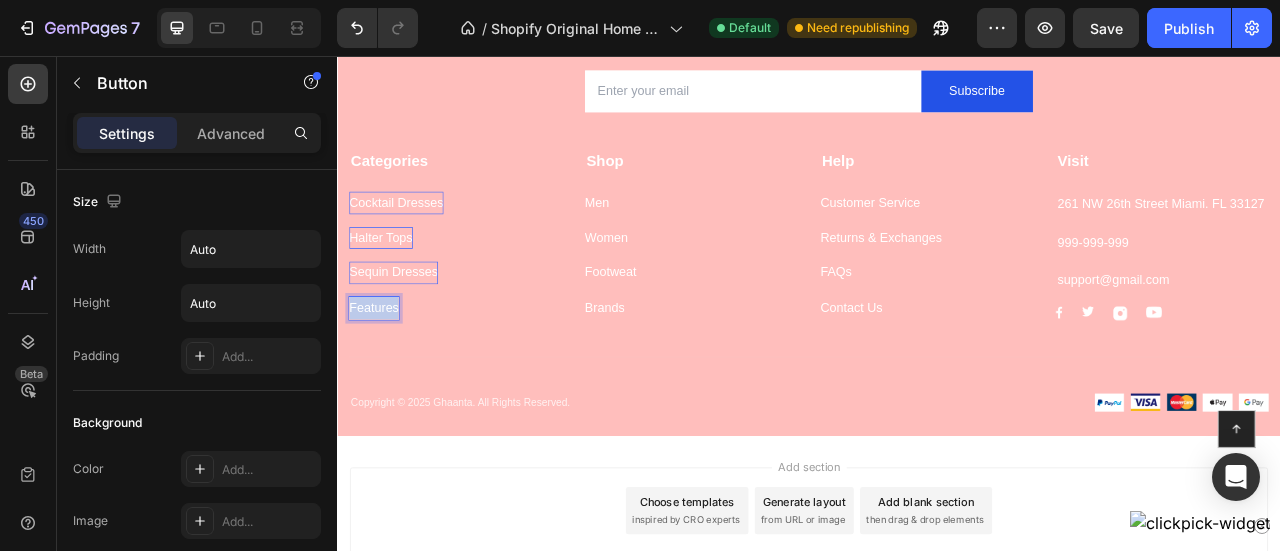 click on "Features" at bounding box center [383, 376] 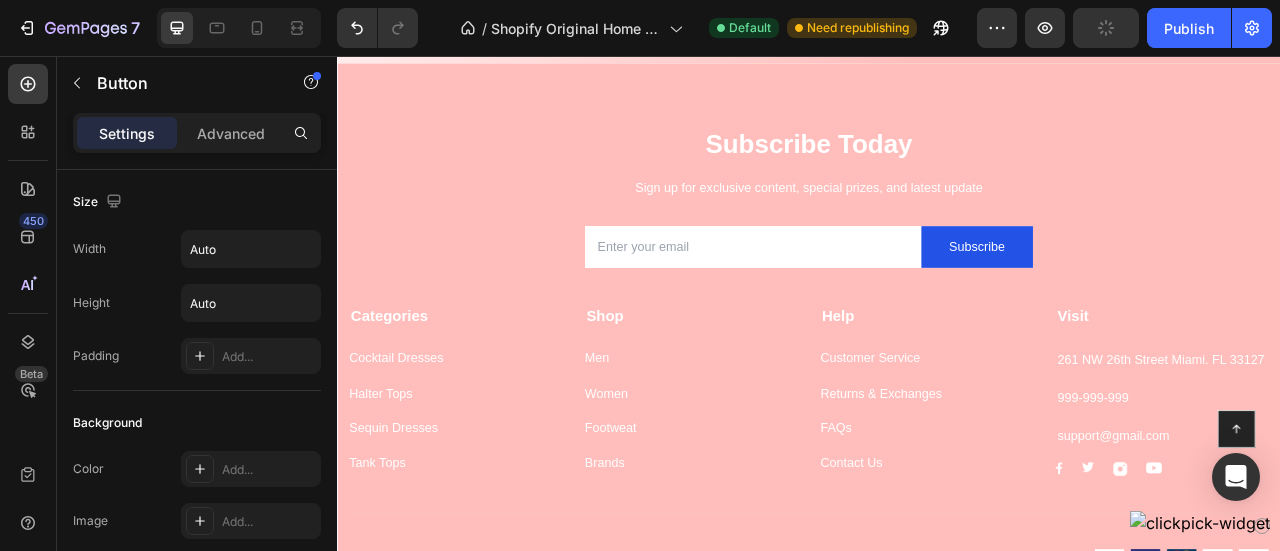 scroll, scrollTop: 2482, scrollLeft: 0, axis: vertical 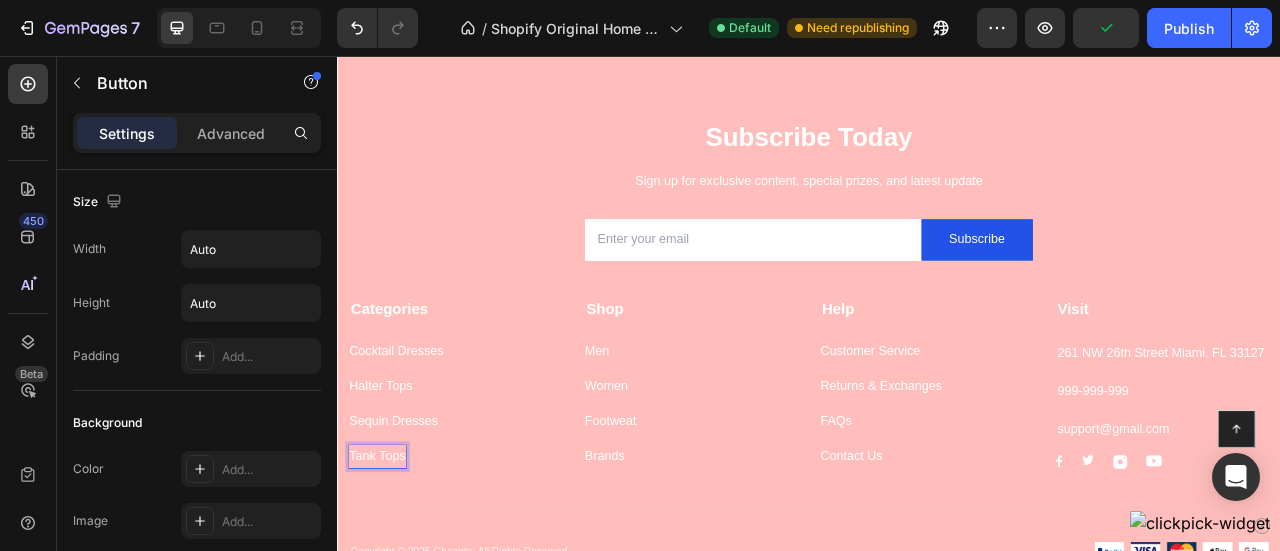 click on "Tank Tops" at bounding box center [388, 565] 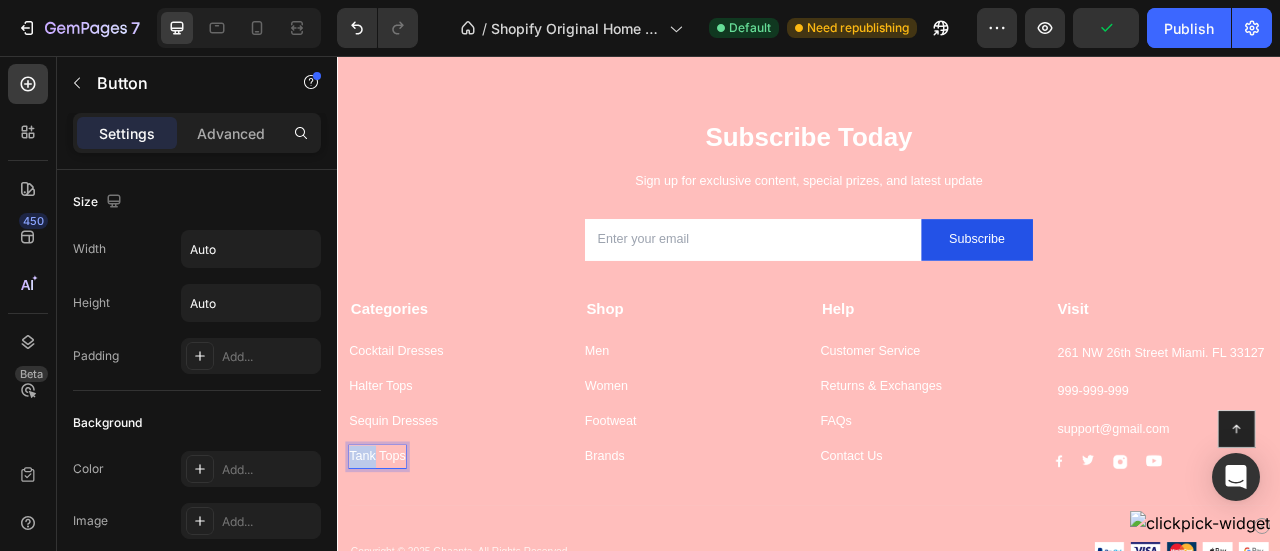 click on "Tank Tops" at bounding box center [388, 565] 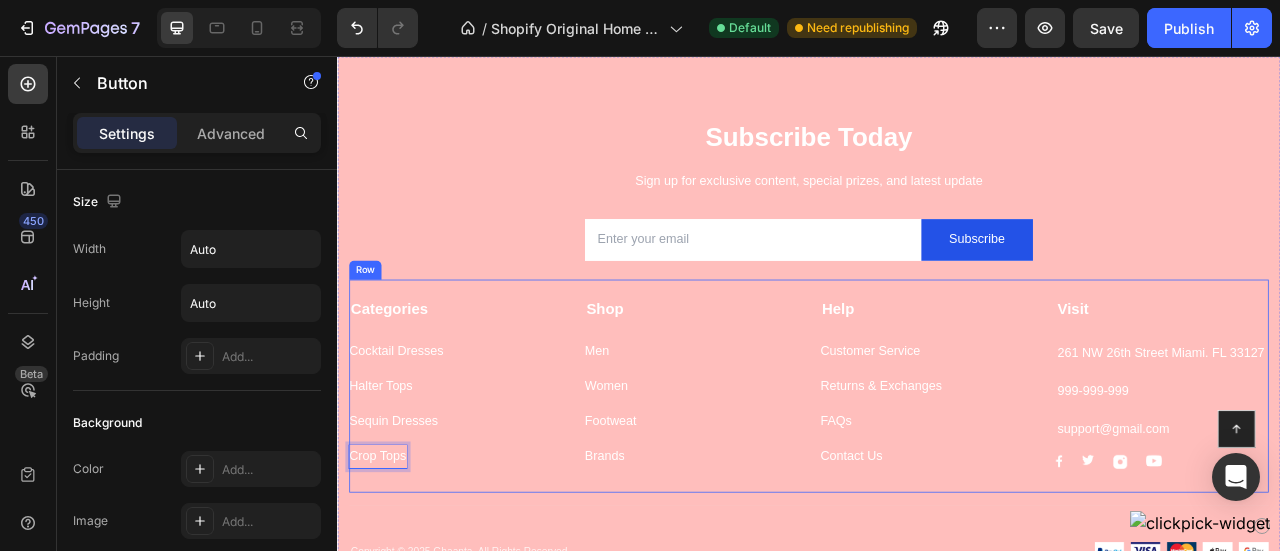 click on "Categories Text block Cocktail Dresses Button Halter Tops Button Sequin Dresses Button Crop Tops Button Shop Text block Men Button Women Button Footweat Button Brands Button Help Text block Customer Service Button Returns & Exchanges Button FAQs Button Contact Us Button Visit Text block [NUMBER] [STREET] [CITY]. [STATE] [ZIP] Text block [PHONE] Text block support@example.com Text block Image Image Image Image Row Row" at bounding box center [937, 475] 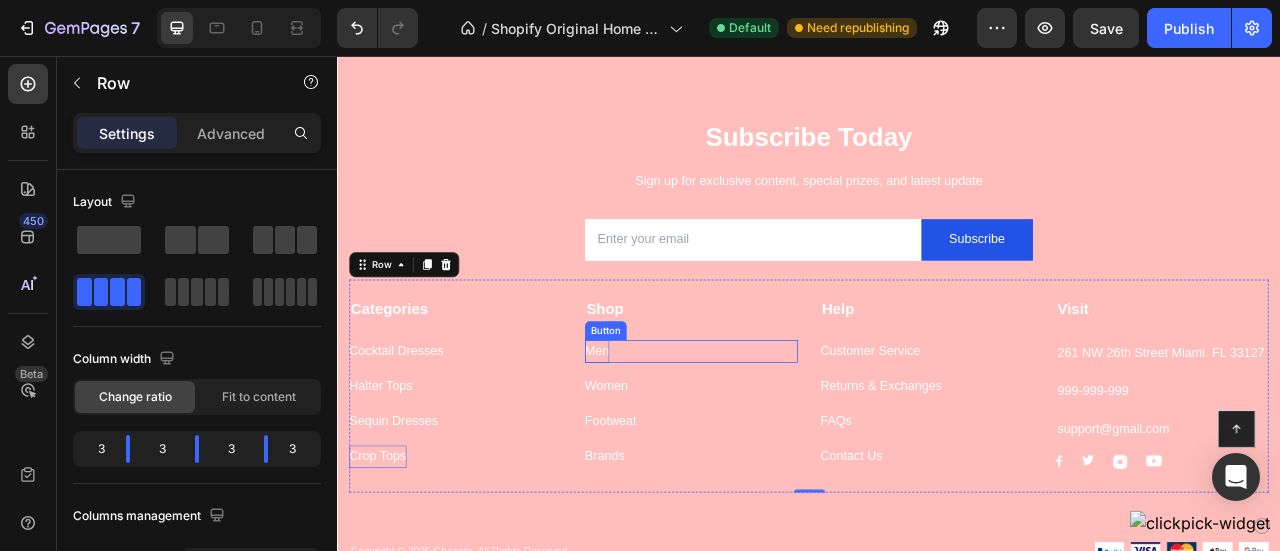 click on "Men" at bounding box center [667, 431] 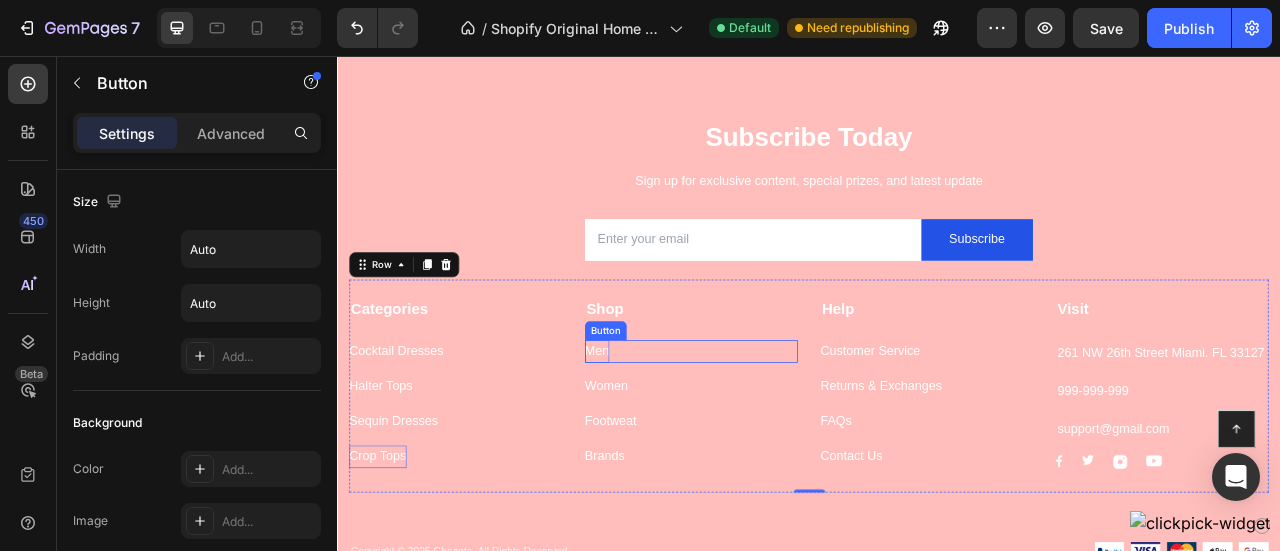 click on "Men" at bounding box center (667, 431) 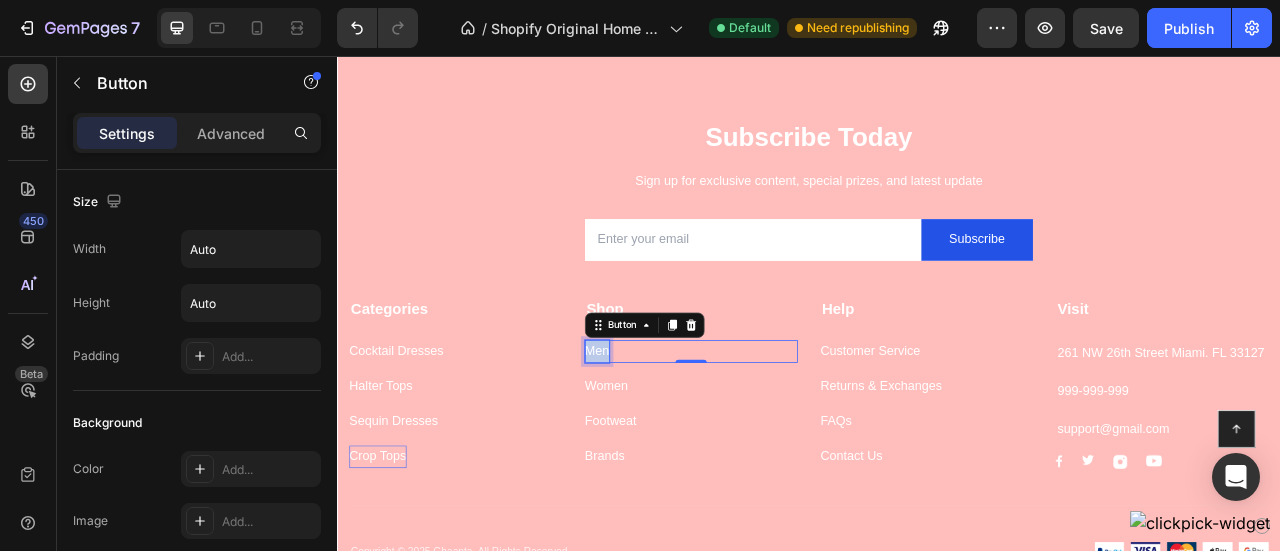 click on "Men" at bounding box center [667, 431] 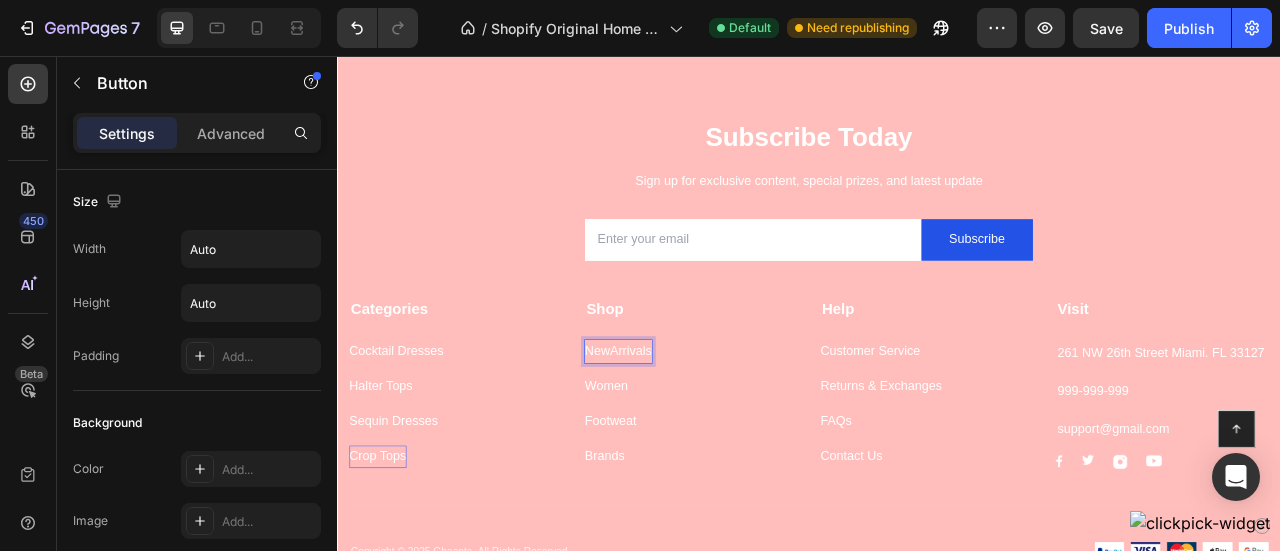 click on "NewArrivals" at bounding box center [694, 431] 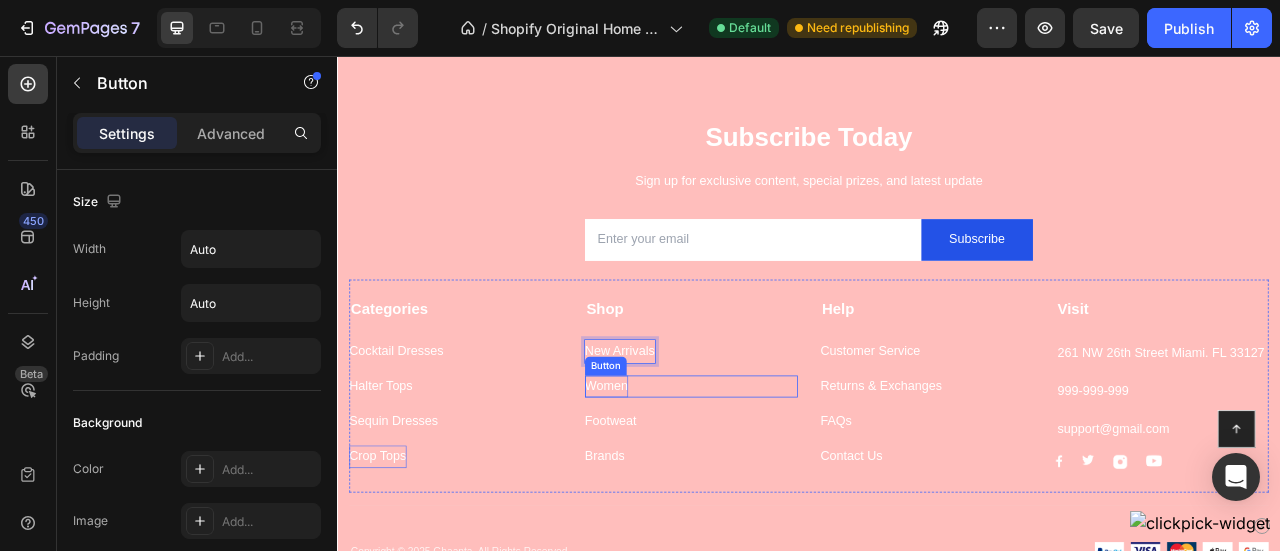 click on "Women" at bounding box center [679, 476] 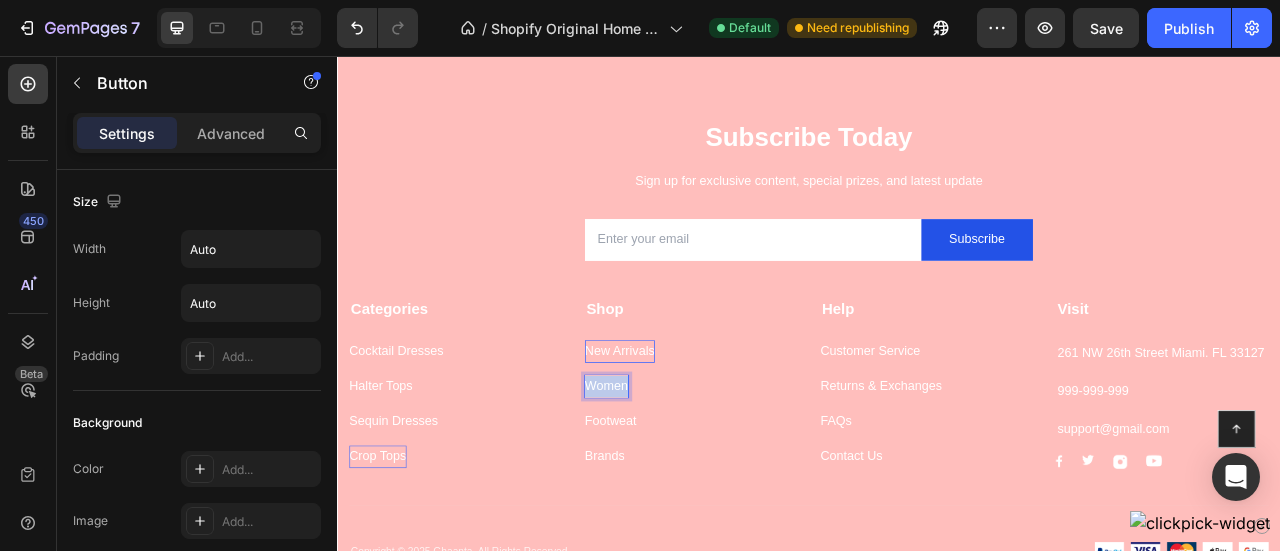 click on "Women" at bounding box center [679, 476] 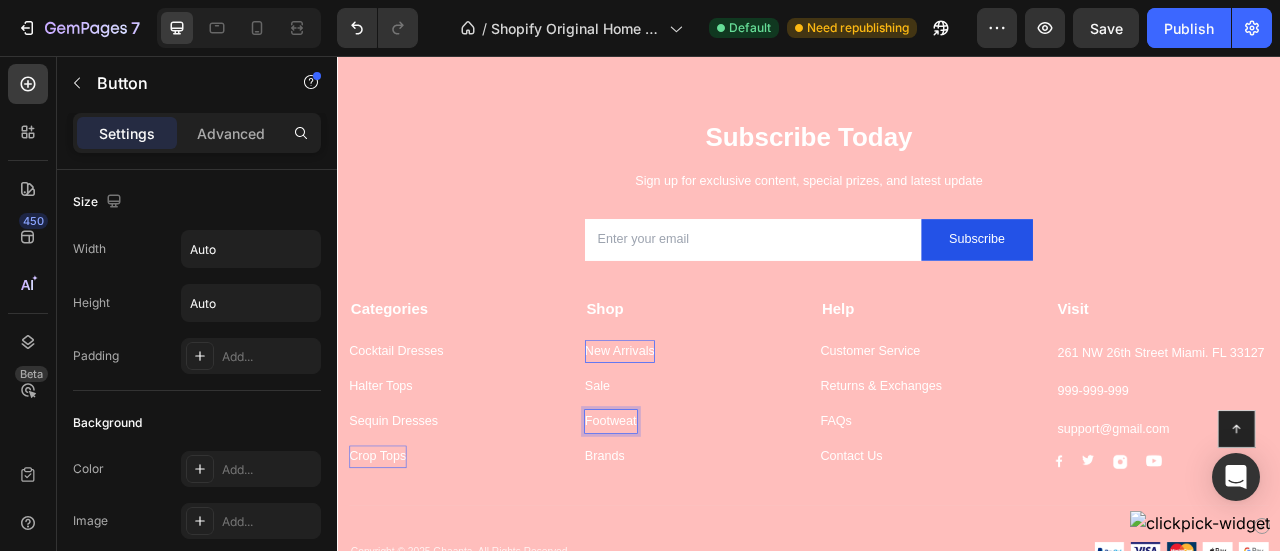 click on "Footweat" at bounding box center [685, 520] 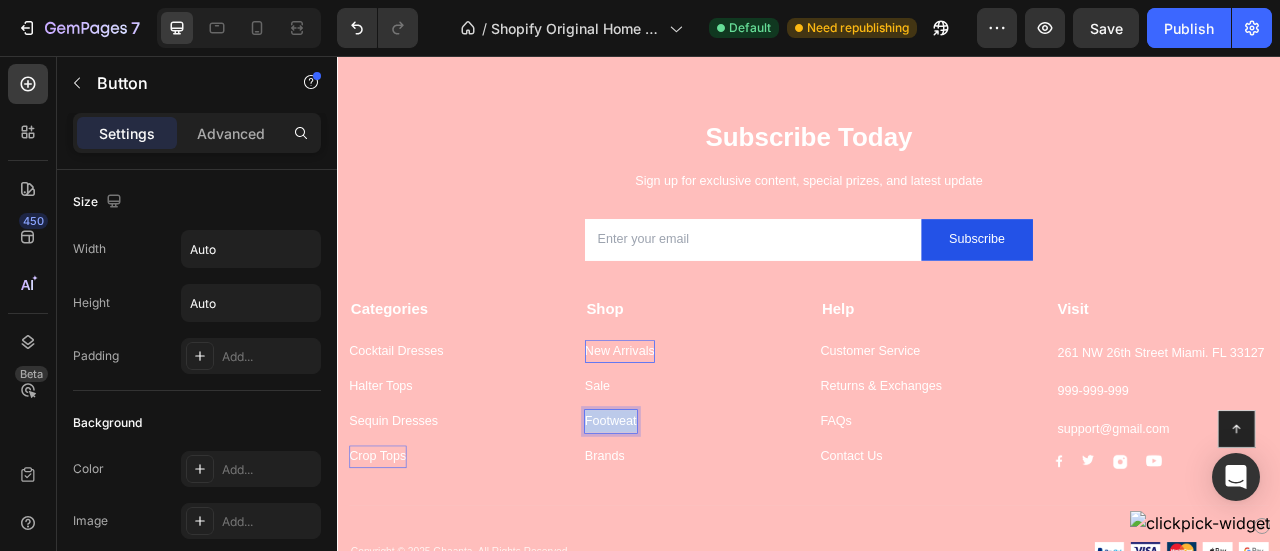 click on "Footweat" at bounding box center [685, 520] 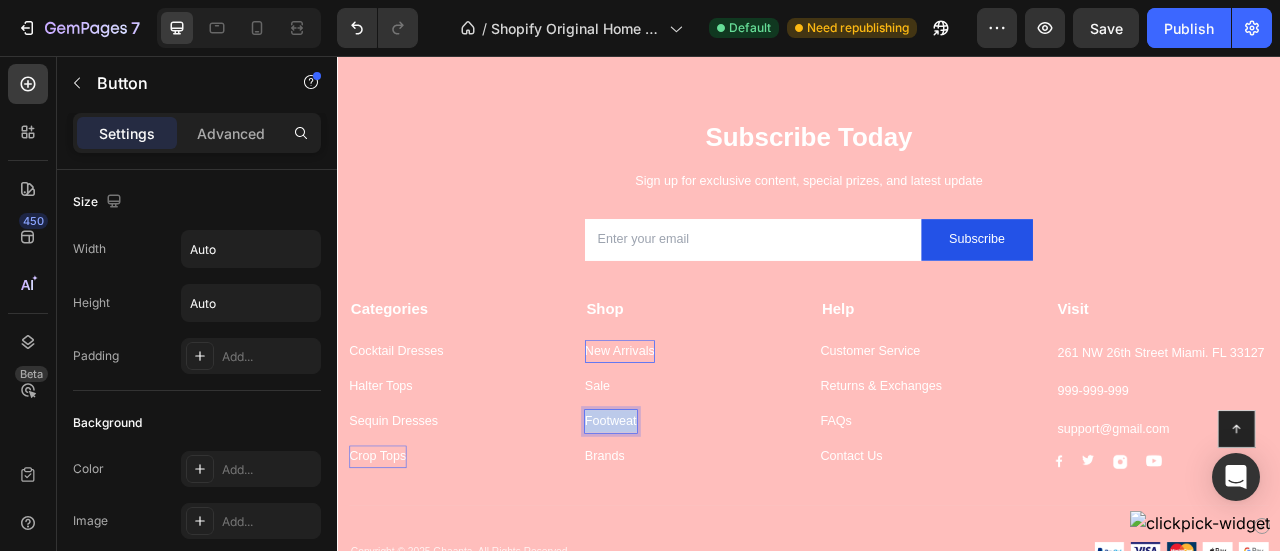 click on "Footweat" at bounding box center [685, 520] 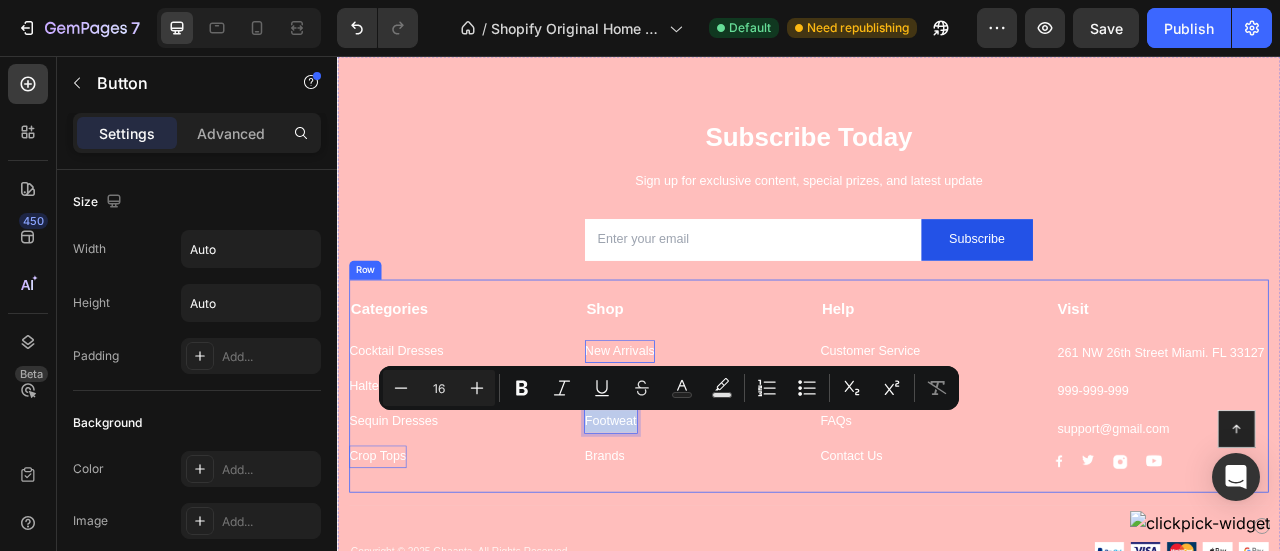 click on "Categories Text block Cocktail Dresses Button Halter Tops Button Sequin Dresses Button Crop Tops Button" at bounding box center [487, 472] 